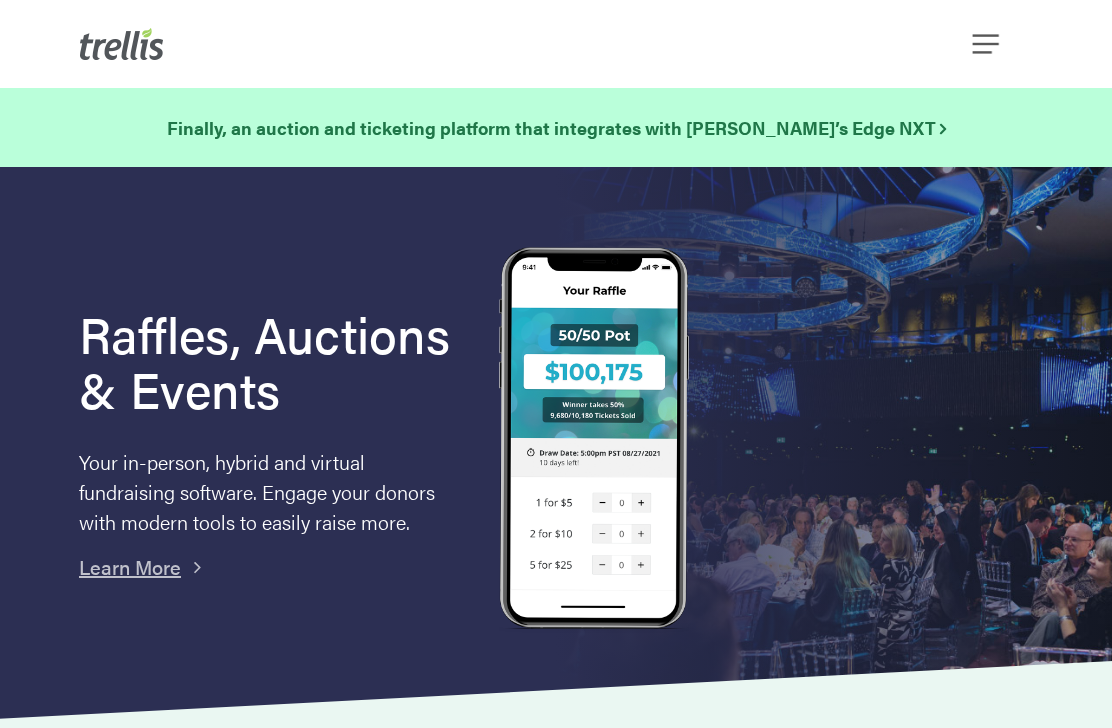 scroll, scrollTop: 0, scrollLeft: 0, axis: both 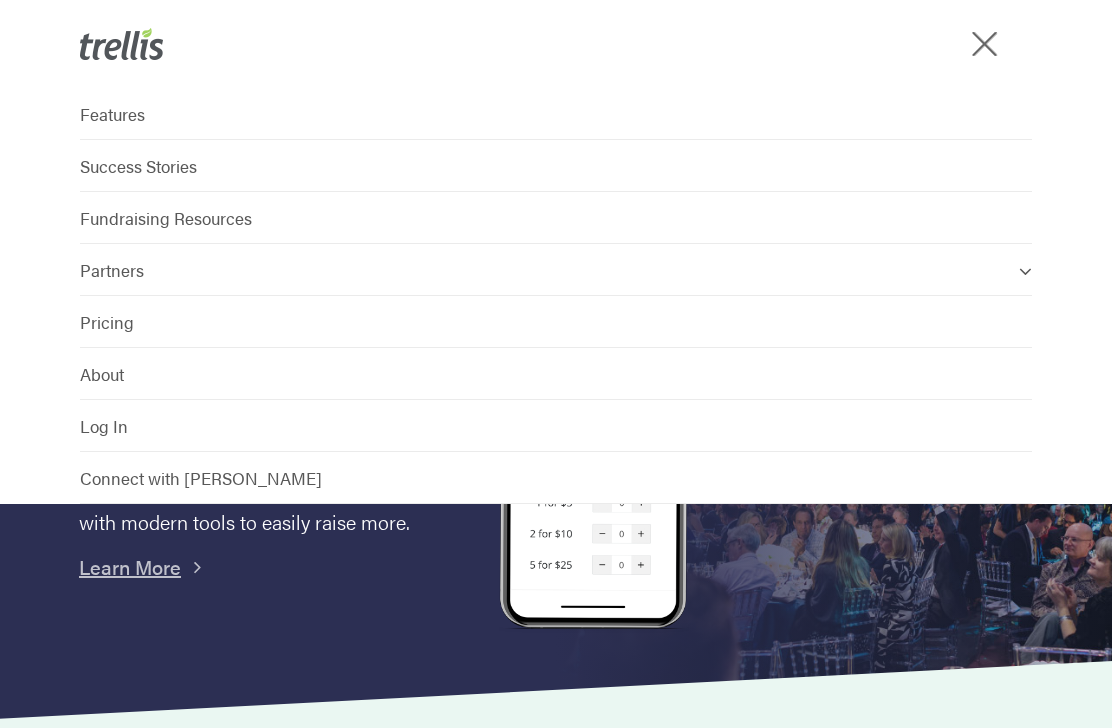 click on "Raffles, Auctions & Events
Your in-person, hybrid and virtual fundraising software. Engage your donors with modern tools to easily raise more.
Learn More" at bounding box center [556, 443] 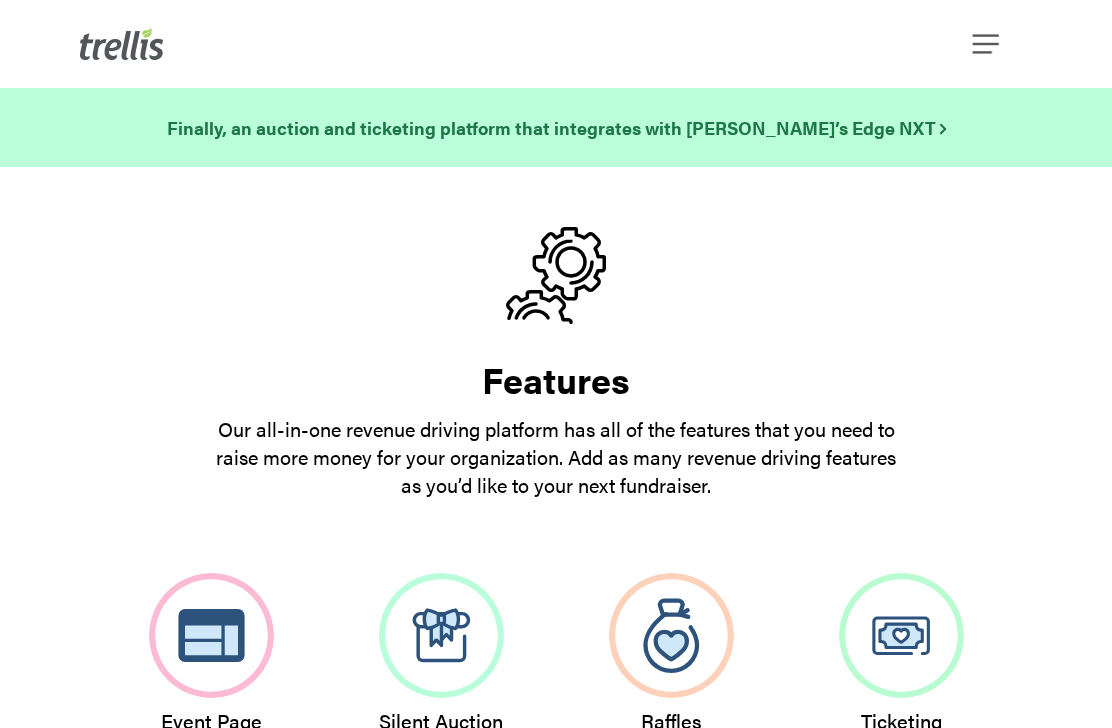 scroll, scrollTop: 0, scrollLeft: 0, axis: both 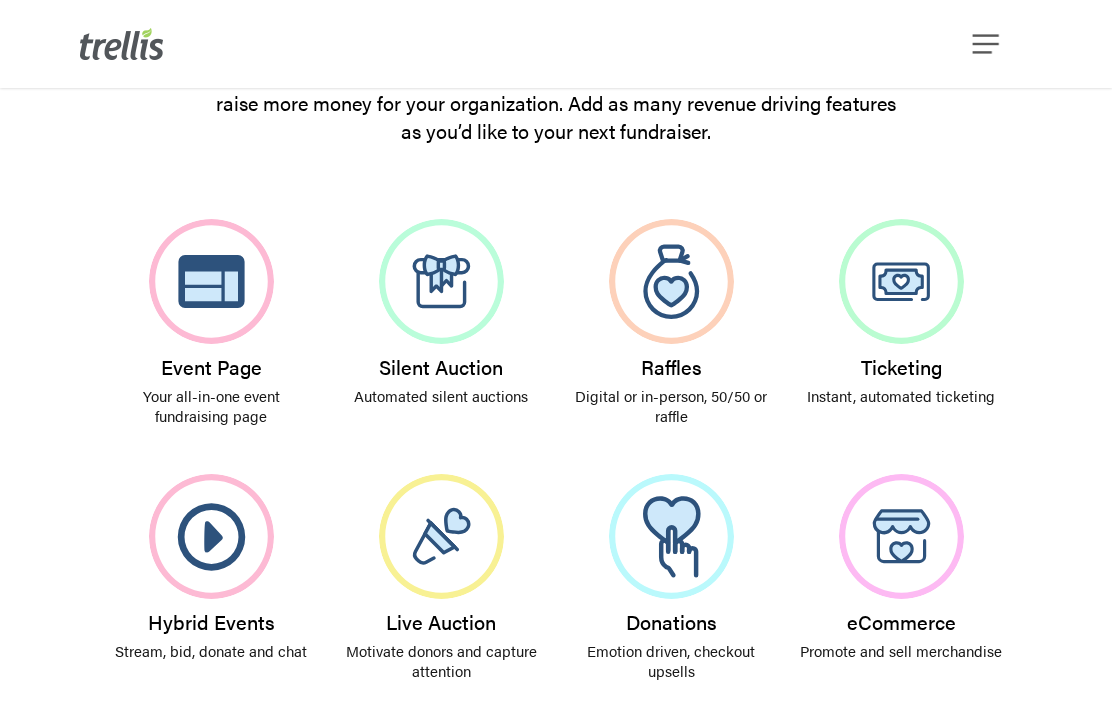 click at bounding box center [671, 281] 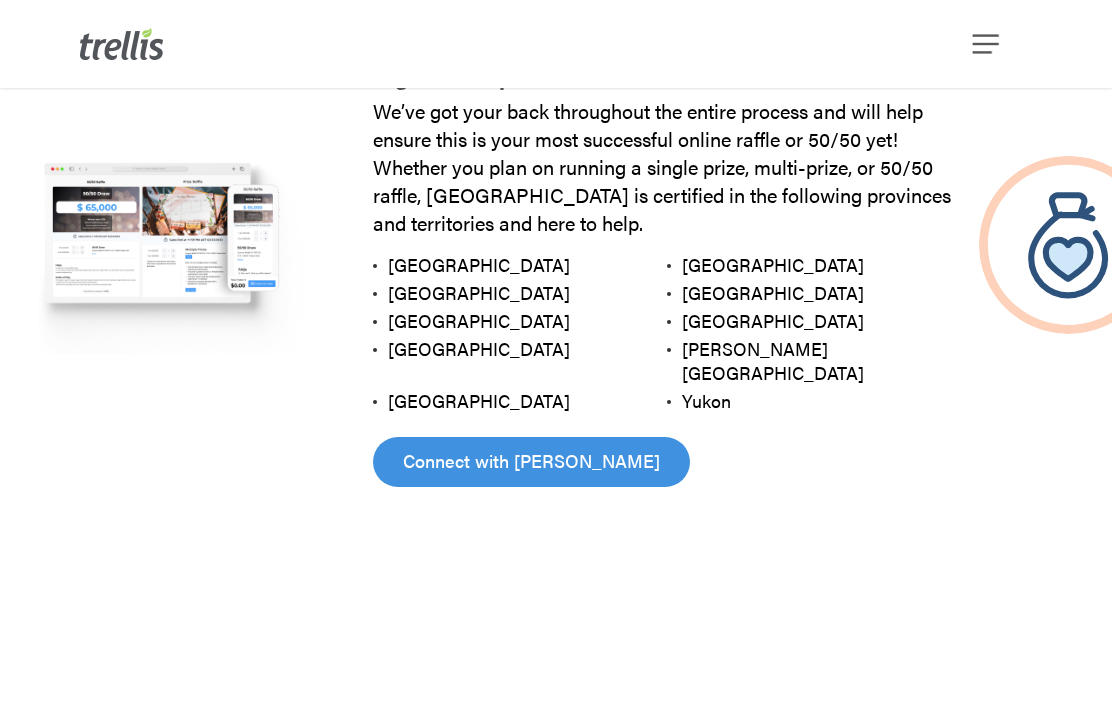 scroll, scrollTop: 2423, scrollLeft: 0, axis: vertical 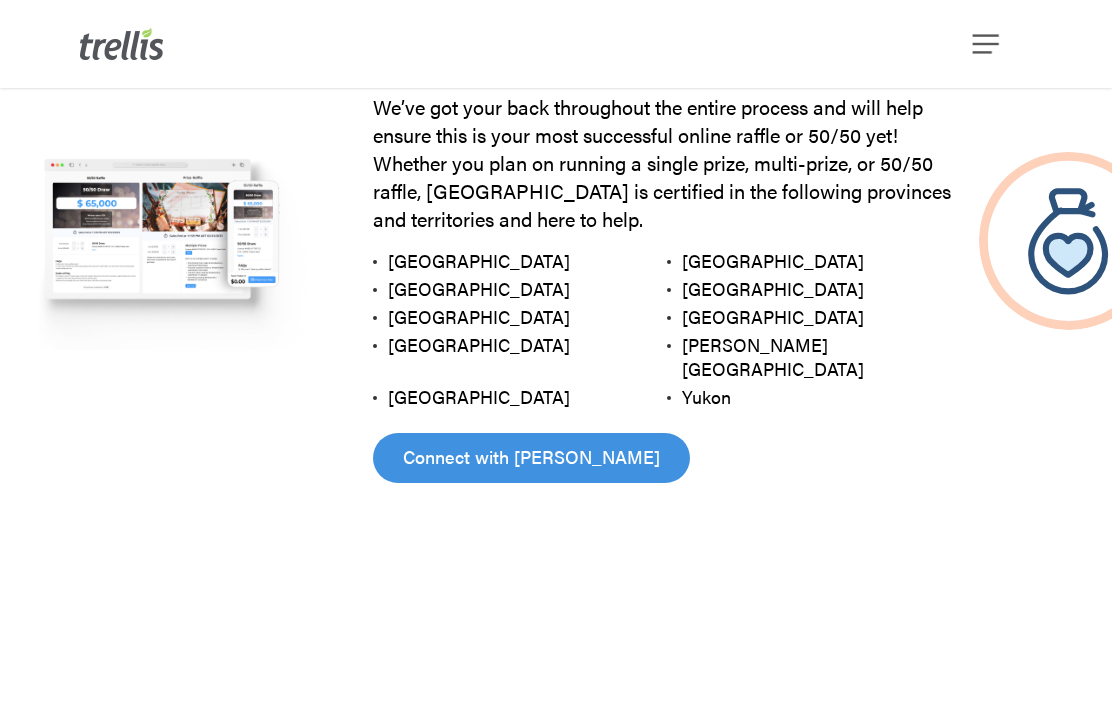 click on "Connect with [PERSON_NAME]" at bounding box center (531, 457) 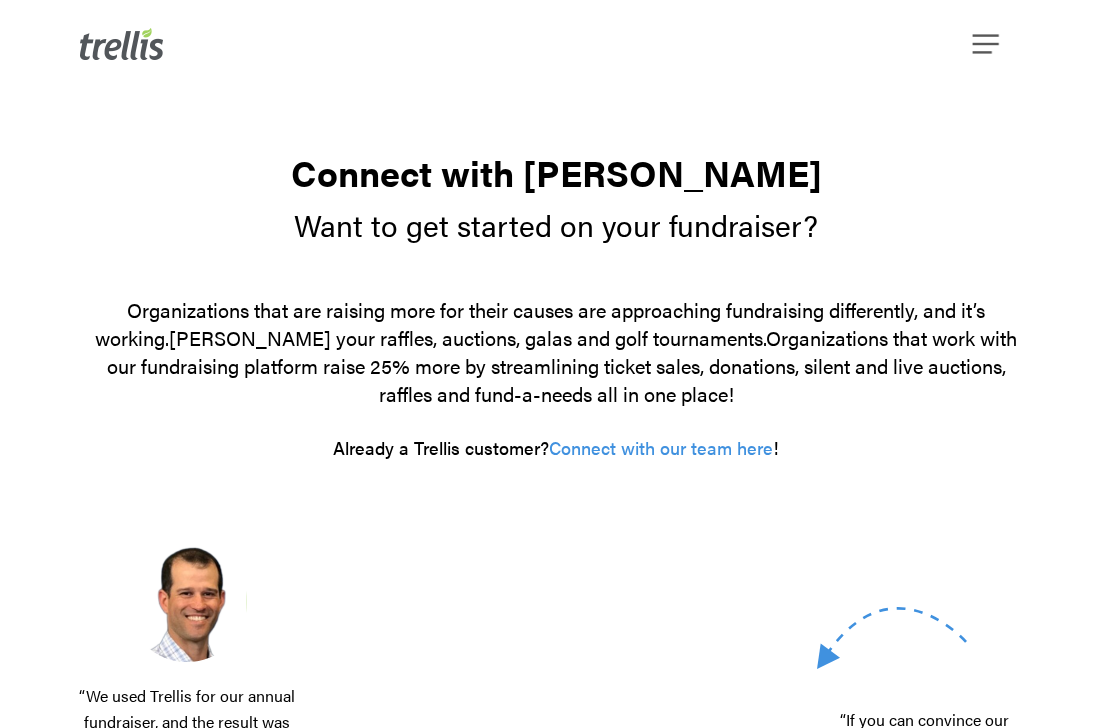 scroll, scrollTop: 0, scrollLeft: 0, axis: both 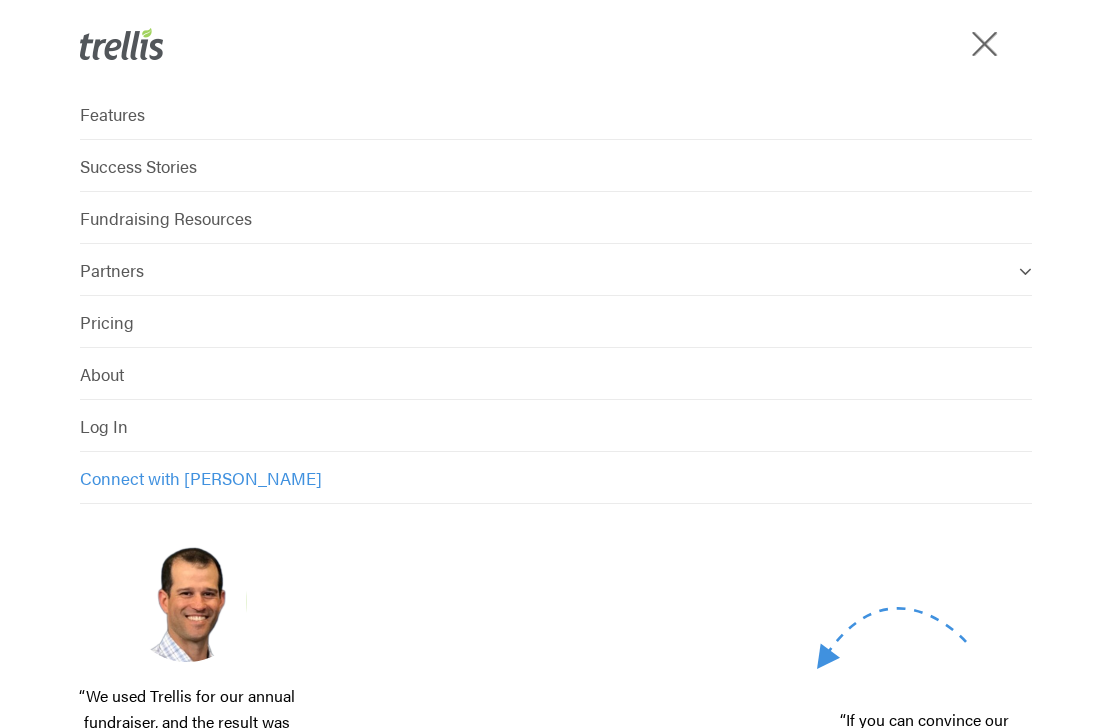 click on "Pricing" at bounding box center (107, 322) 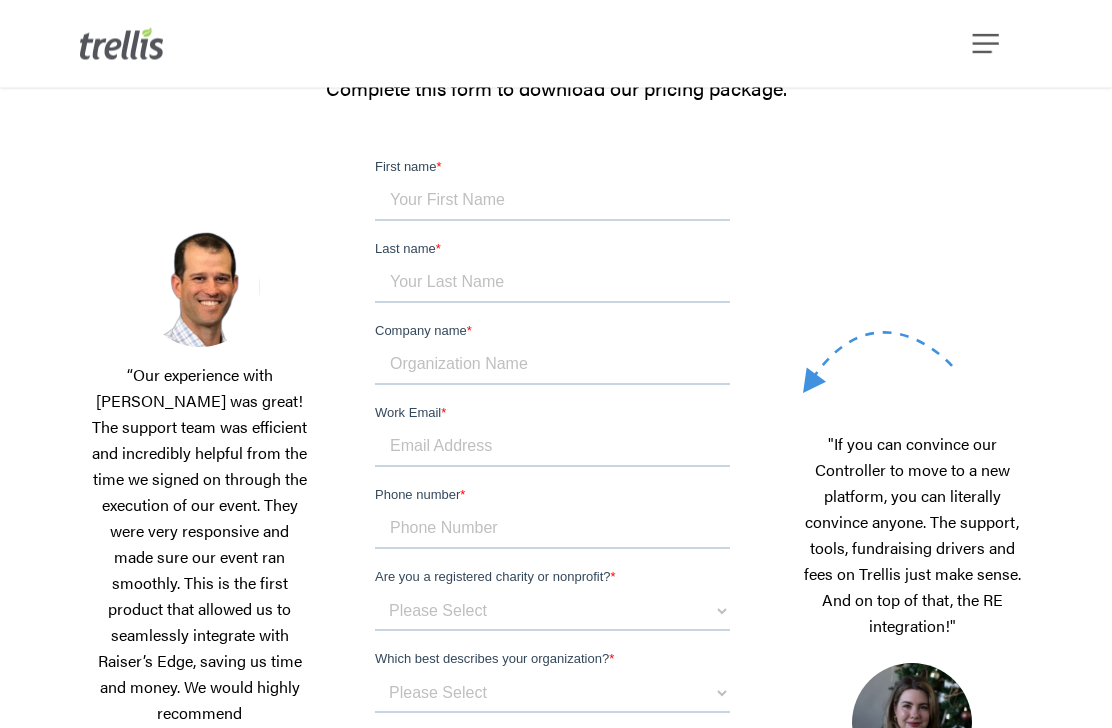 scroll, scrollTop: 340, scrollLeft: 0, axis: vertical 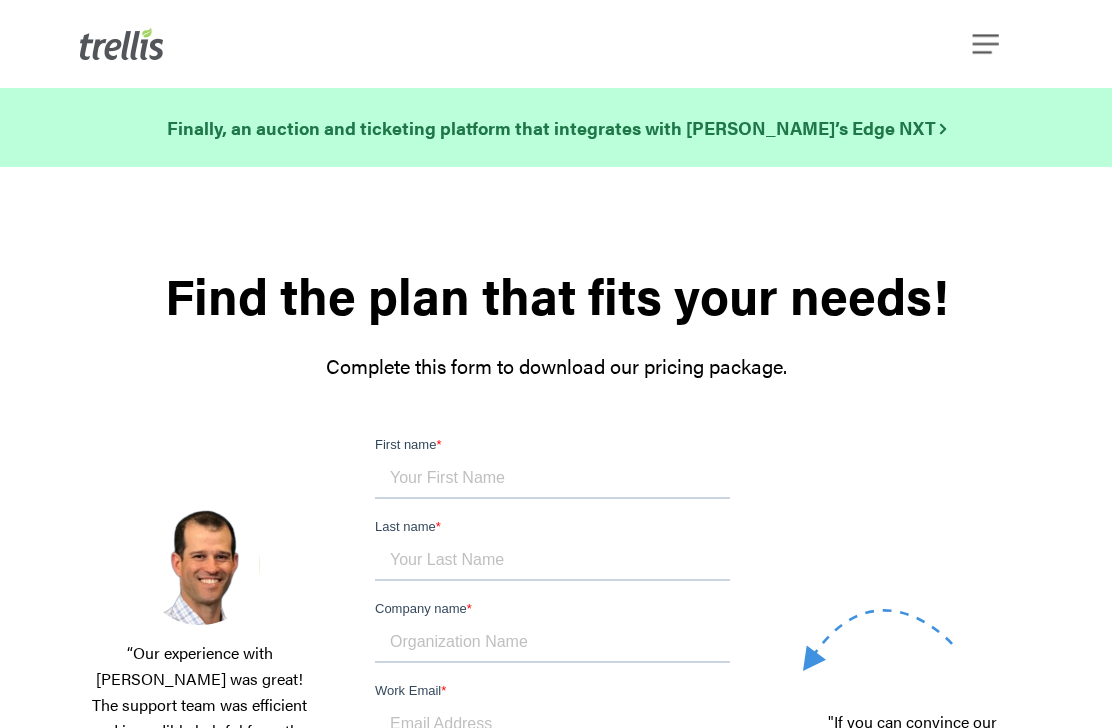 click at bounding box center [986, 44] 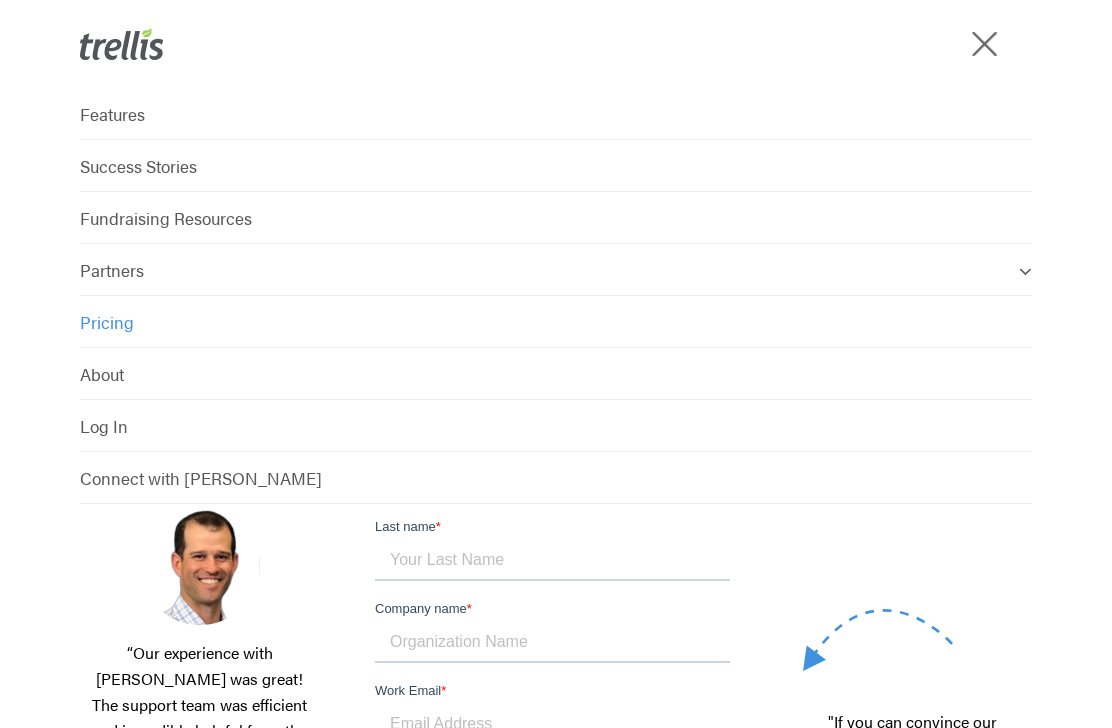 click on "Fundraising Resources" at bounding box center (166, 218) 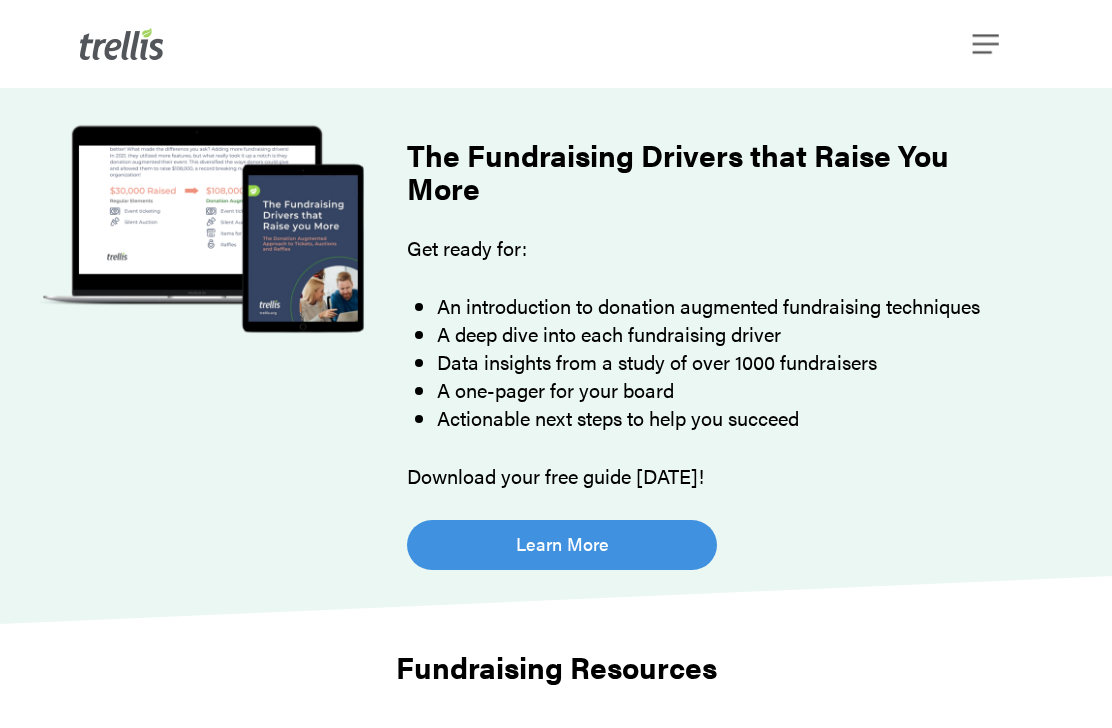 scroll, scrollTop: 0, scrollLeft: 0, axis: both 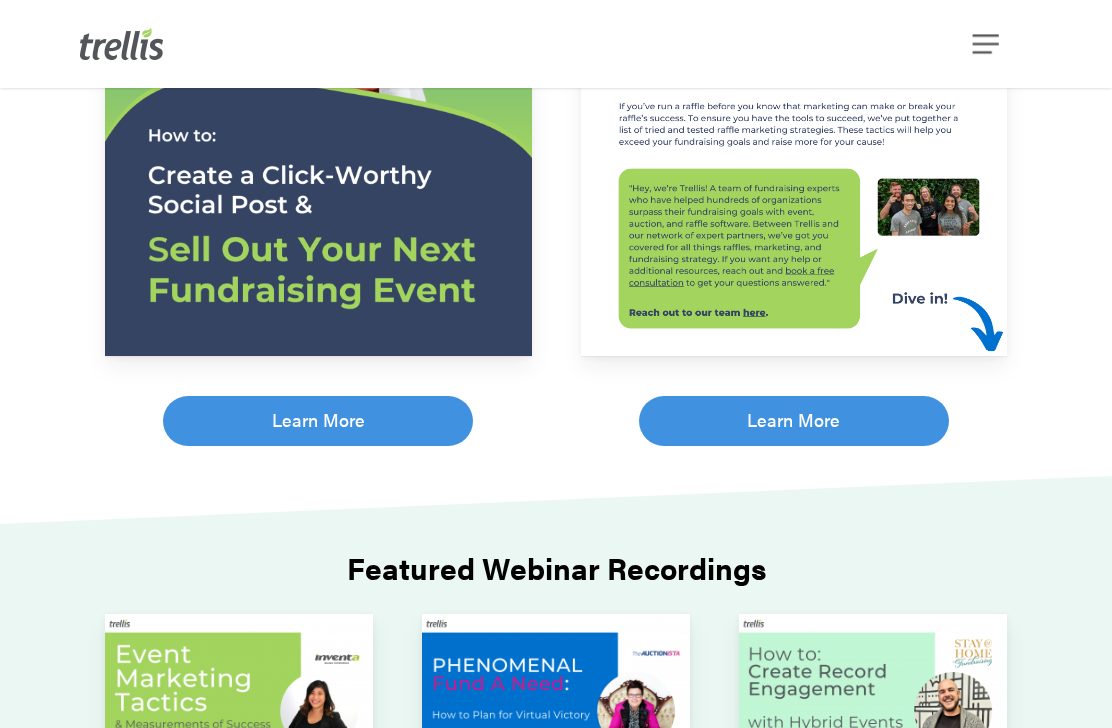 click on "Learn More" at bounding box center [794, 421] 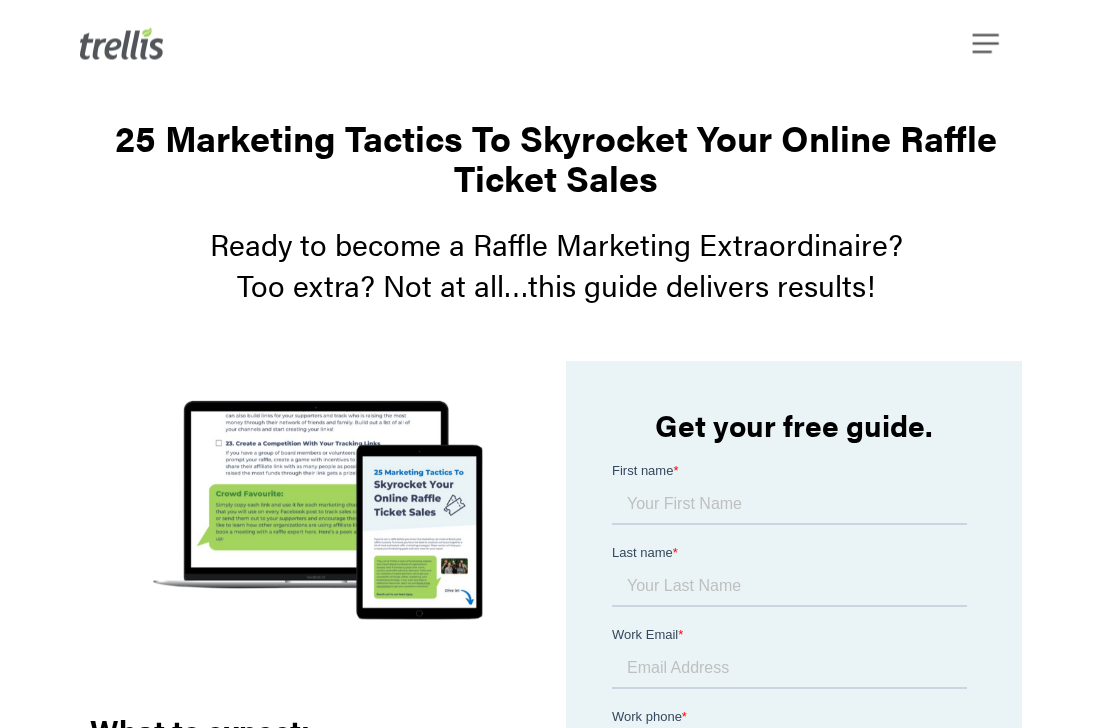 scroll, scrollTop: 0, scrollLeft: 0, axis: both 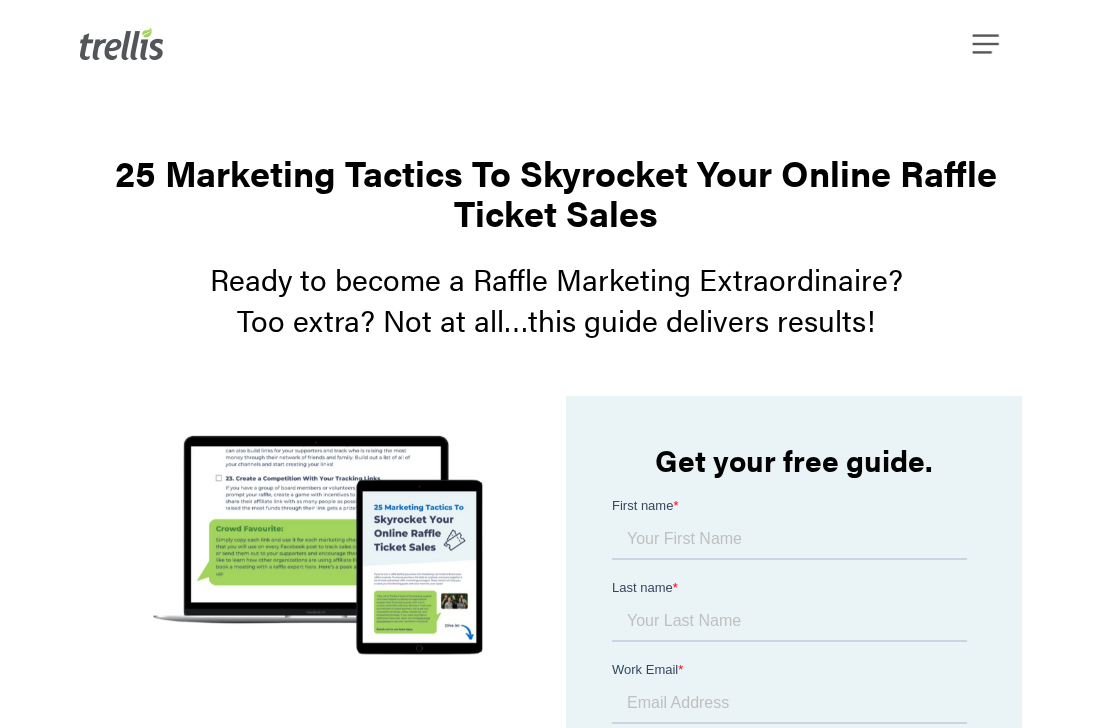 click on "Get your free guide.
*Thank you for your interest in Trellis. To download our checklist and to receive monthly updates about our services, please fill out and submit the form. I understand I can unsubscribe from the emails and updates at any time." at bounding box center [793, 1043] 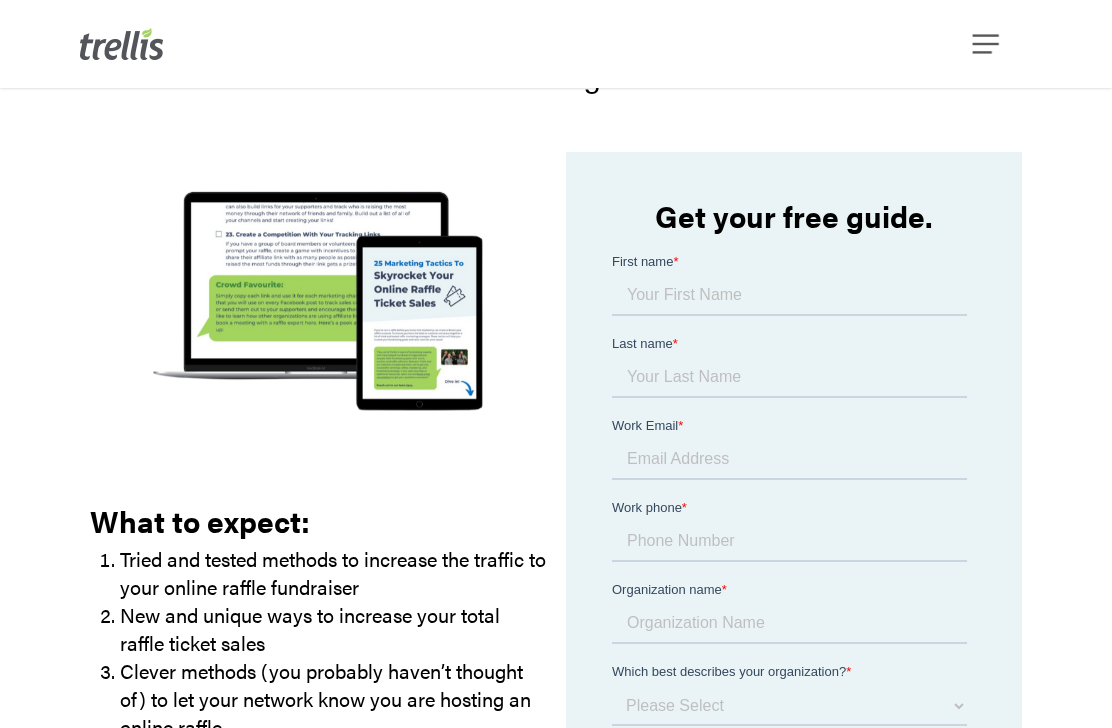 scroll, scrollTop: 256, scrollLeft: 0, axis: vertical 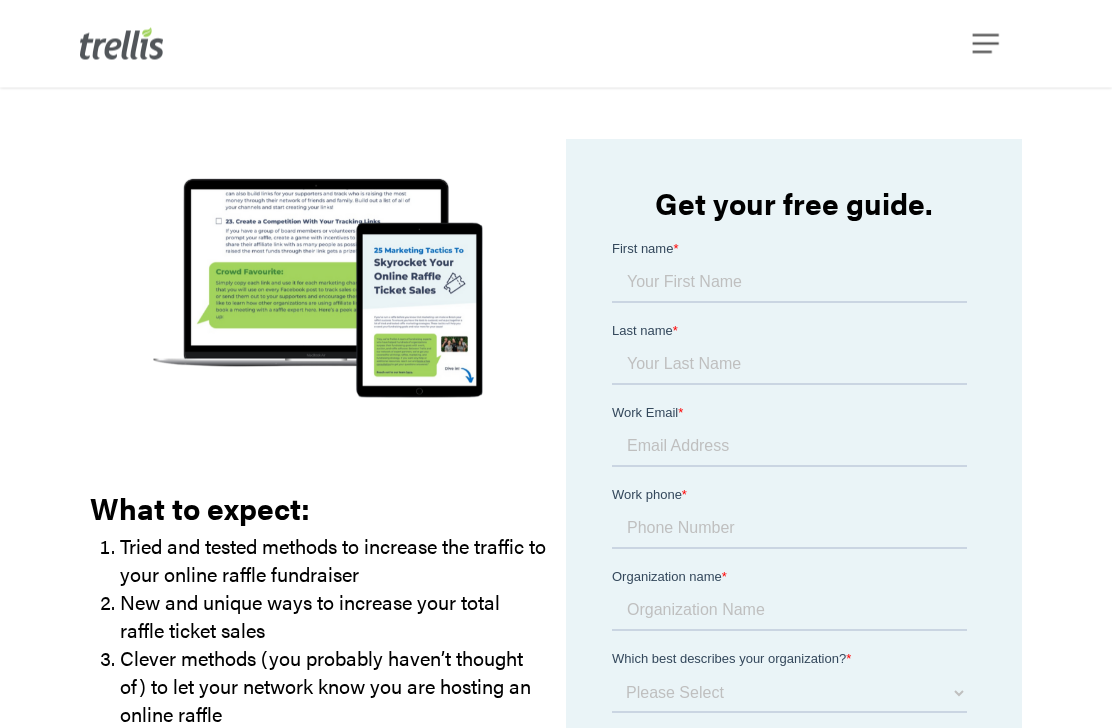 click on "First name *" at bounding box center [789, 283] 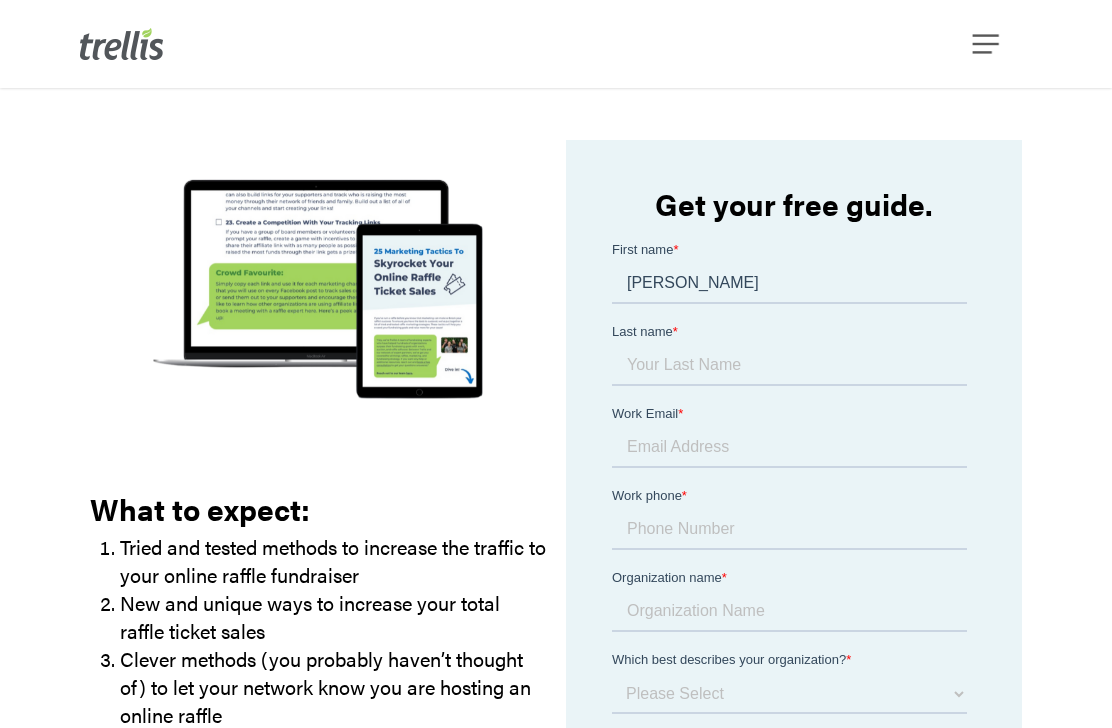 type on "Kelly" 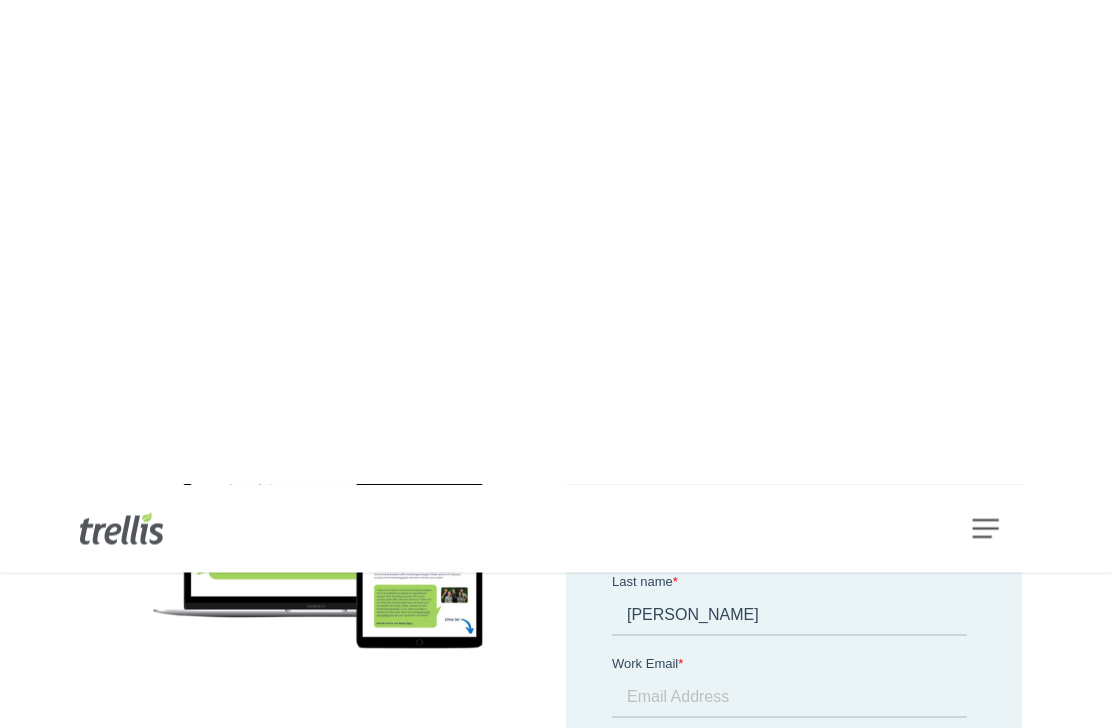 scroll, scrollTop: 496, scrollLeft: 0, axis: vertical 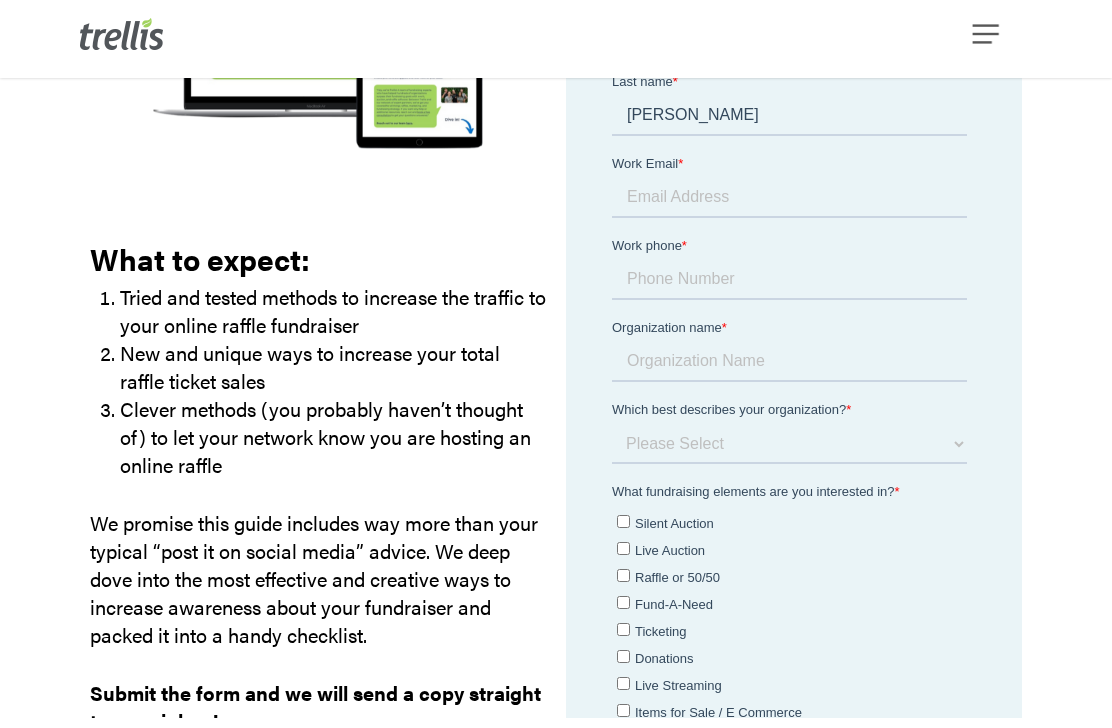type on "Blackman" 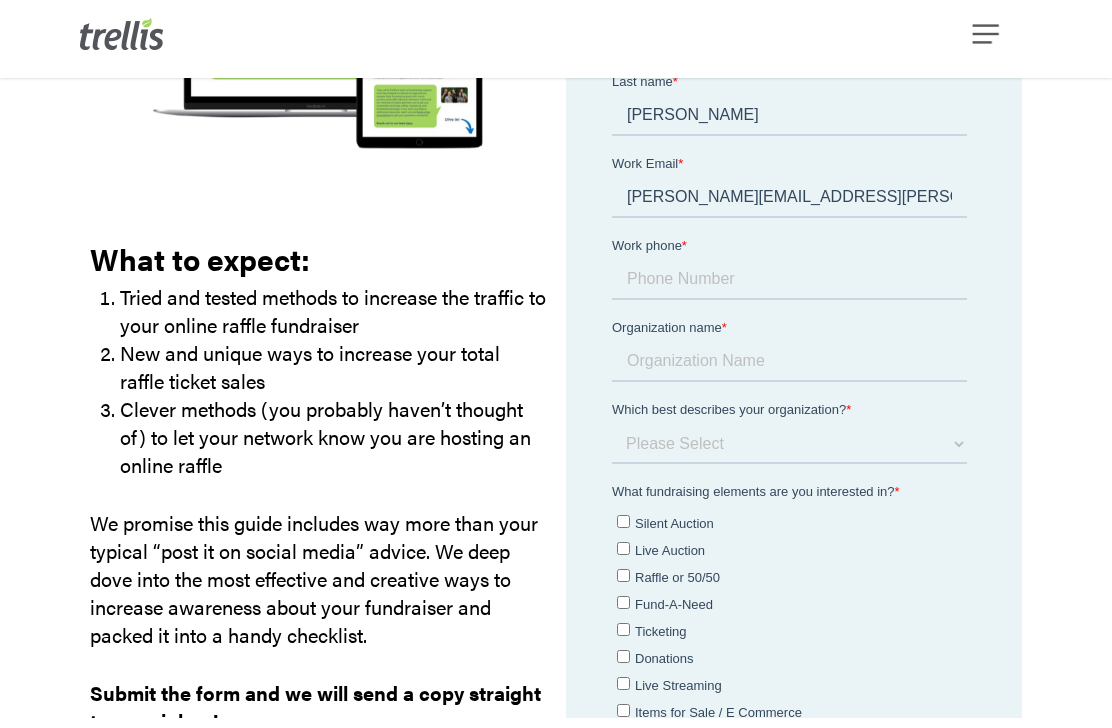 type on "kelly.blackman@chestertonannapolis.org" 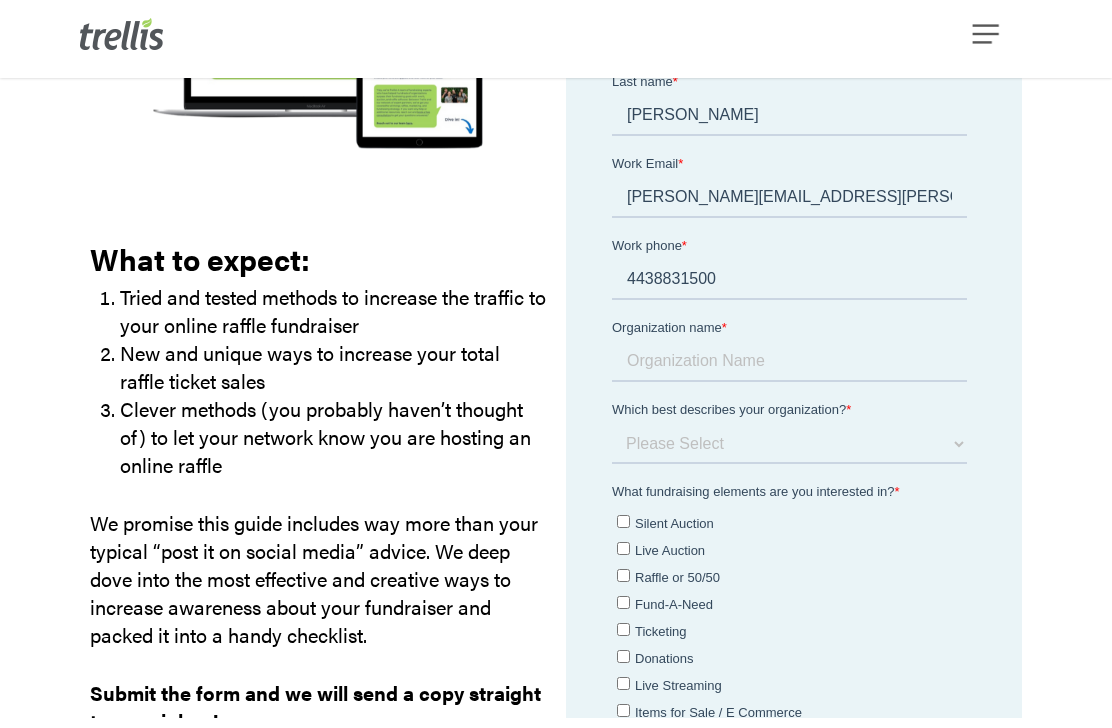 type on "4438831500" 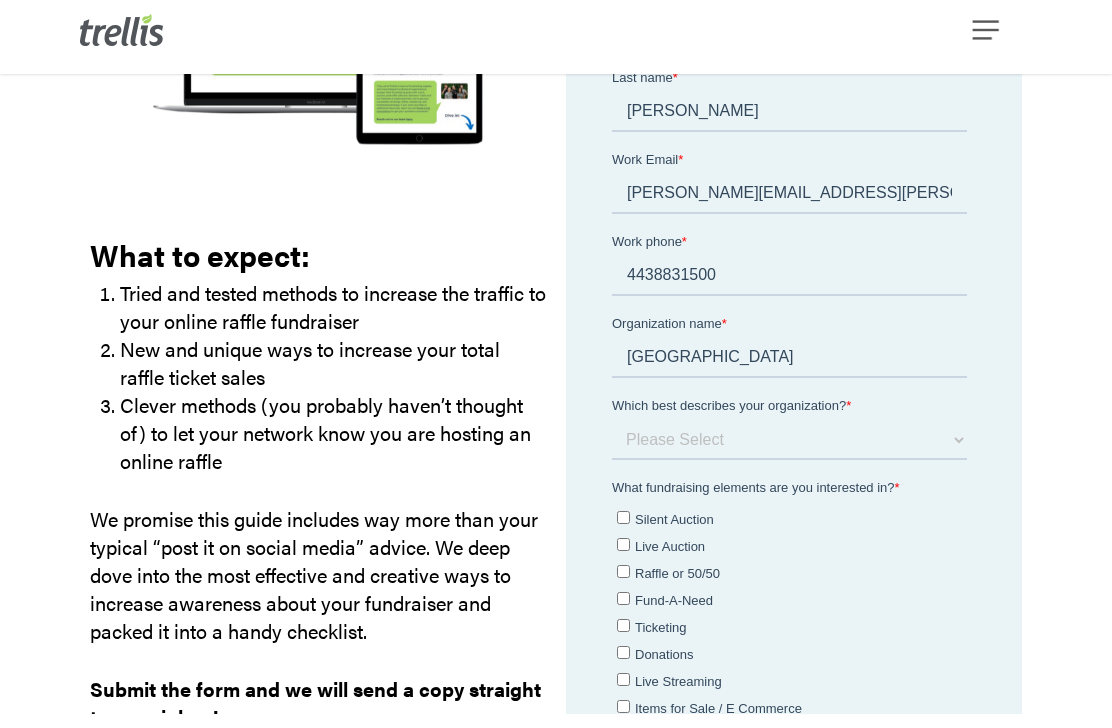 type on "Chesterton Academy" 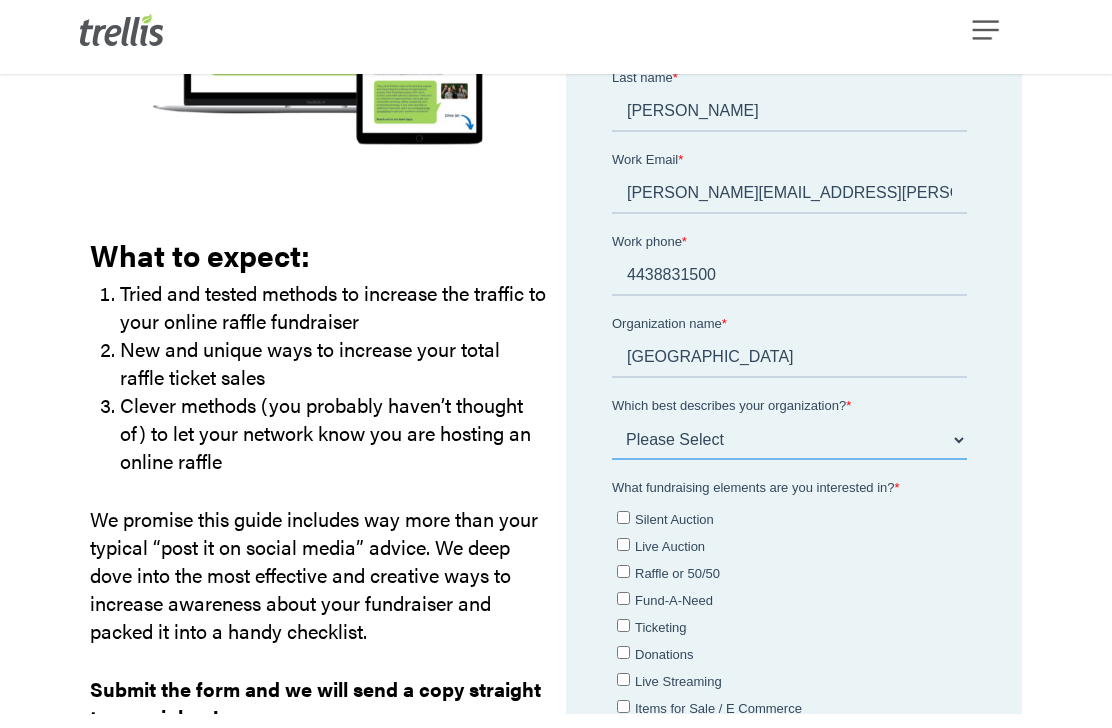 click on "Please Select I am a small organization who raises under $50,000 annually I am a small to medium organization who raises $50,000 - $99,999 annually I am a medium to large organization who raises $100,000 - $199,999 annually I am a large organization who raises $200,000 - $499,999 annually I am a national organization or I raise $500,000+ annually" at bounding box center [789, 440] 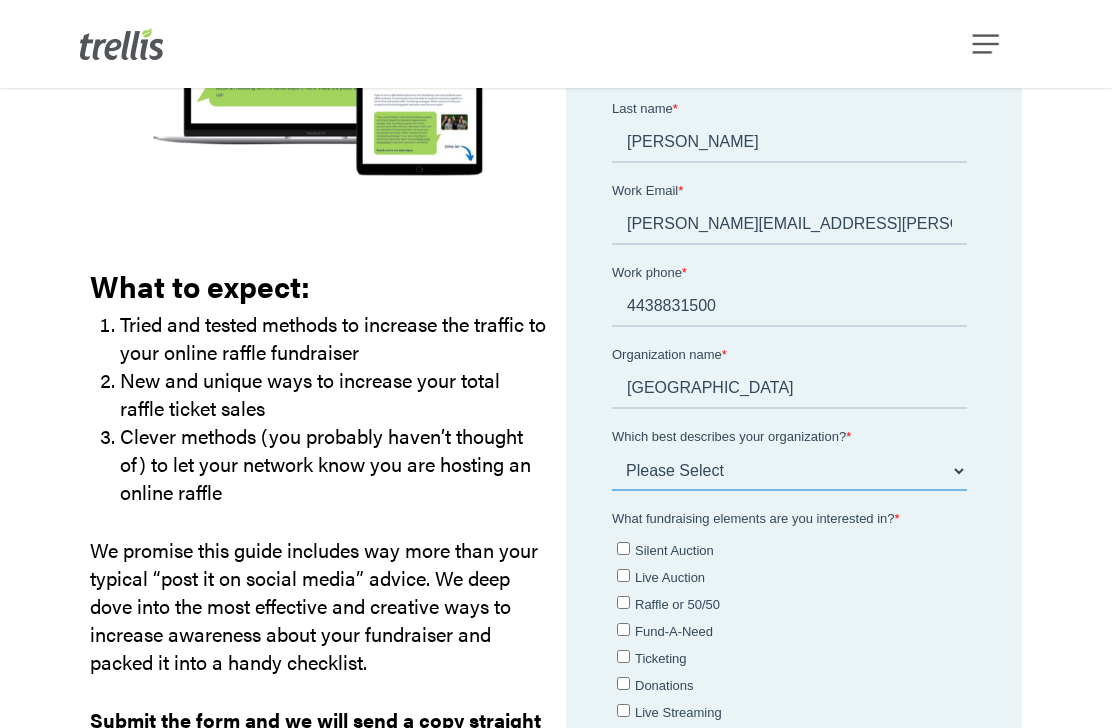 scroll, scrollTop: 451, scrollLeft: 0, axis: vertical 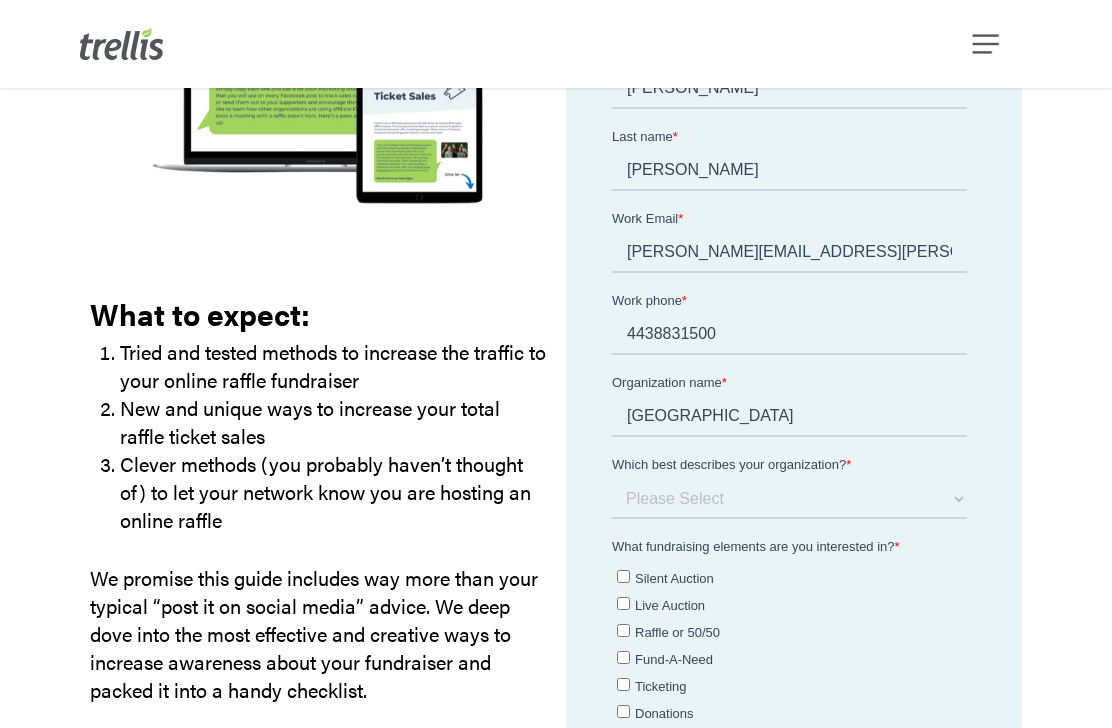 click on "Which best describes your organization? *" at bounding box center [793, 464] 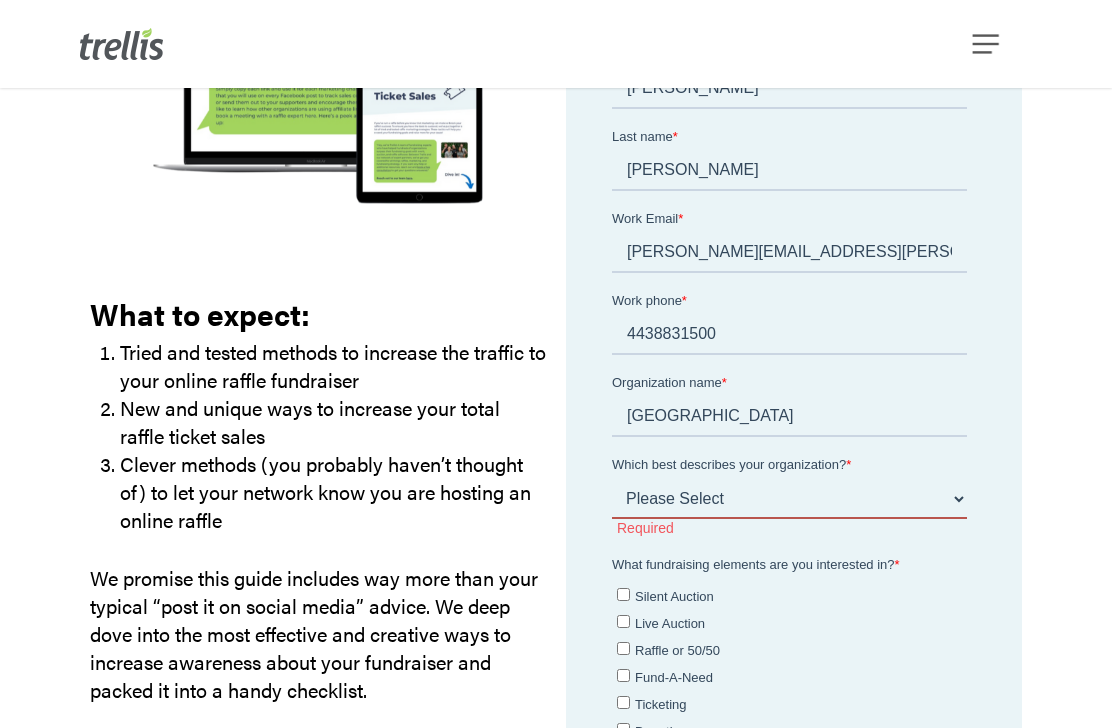 select on "$0 - $49,999" 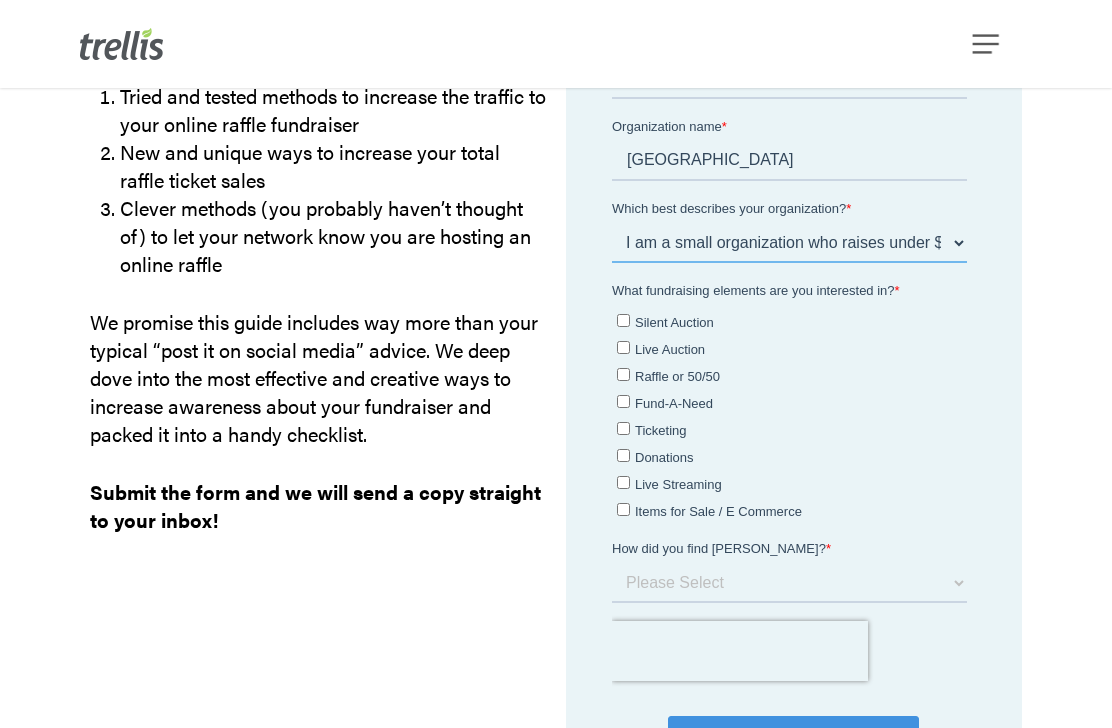 scroll, scrollTop: 697, scrollLeft: 0, axis: vertical 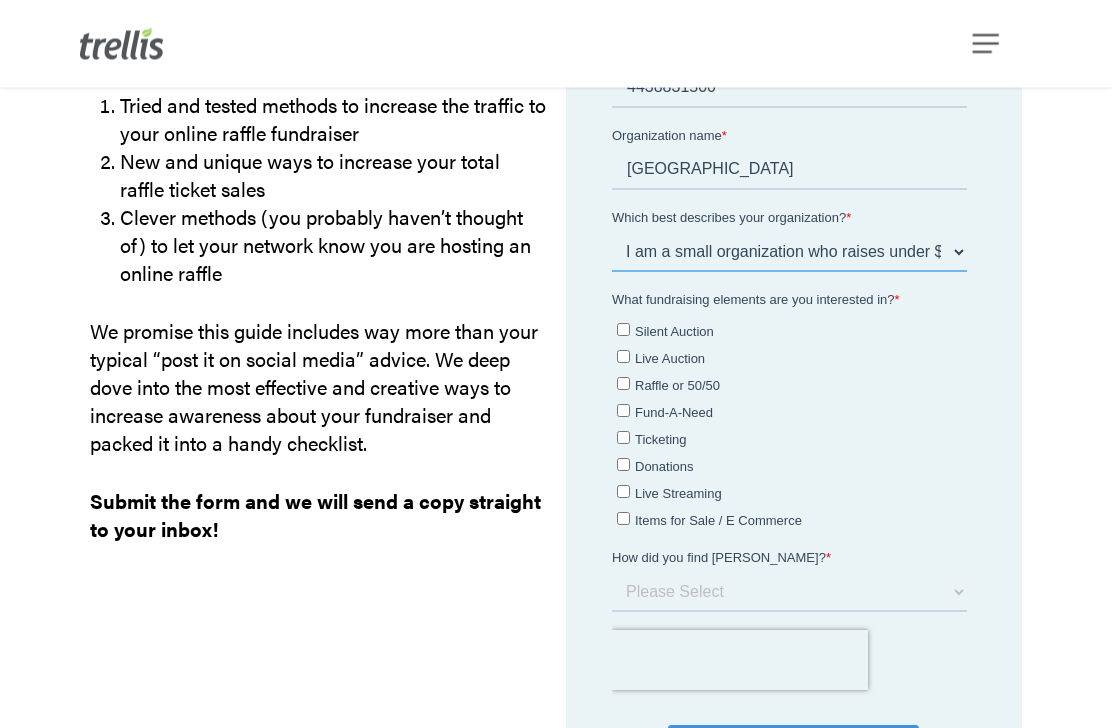 click on "Please Select I am a small organization who raises under $50,000 annually I am a small to medium organization who raises $50,000 - $99,999 annually I am a medium to large organization who raises $100,000 - $199,999 annually I am a large organization who raises $200,000 - $499,999 annually I am a national organization or I raise $500,000+ annually" at bounding box center [789, 253] 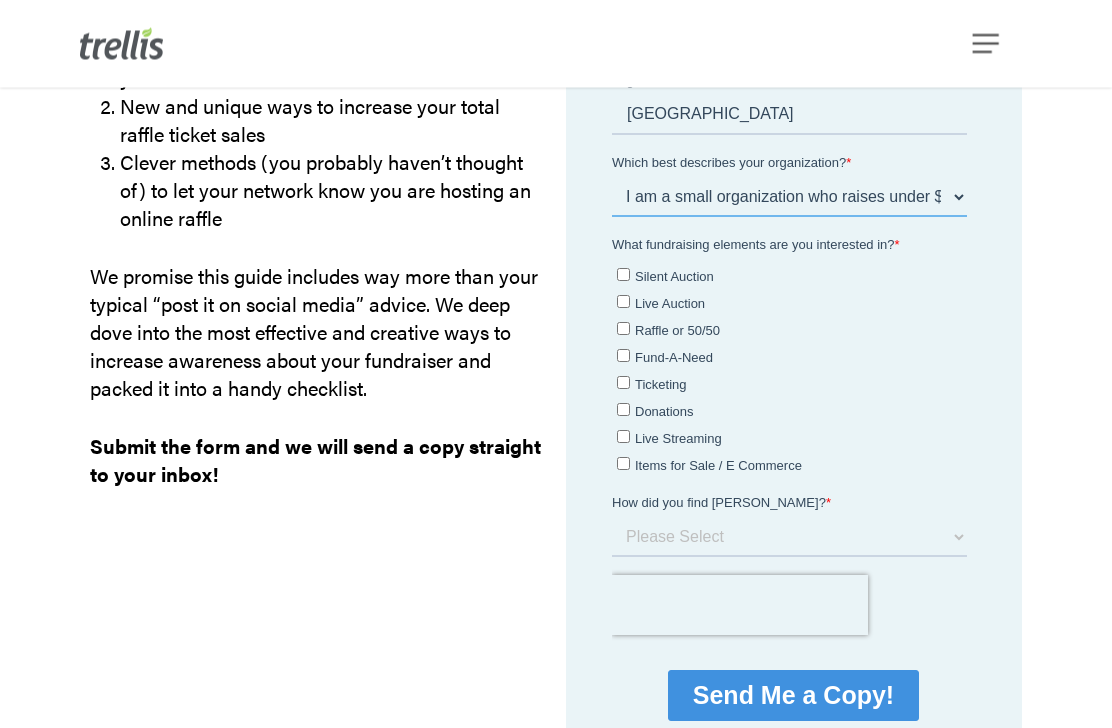 scroll, scrollTop: 771, scrollLeft: 0, axis: vertical 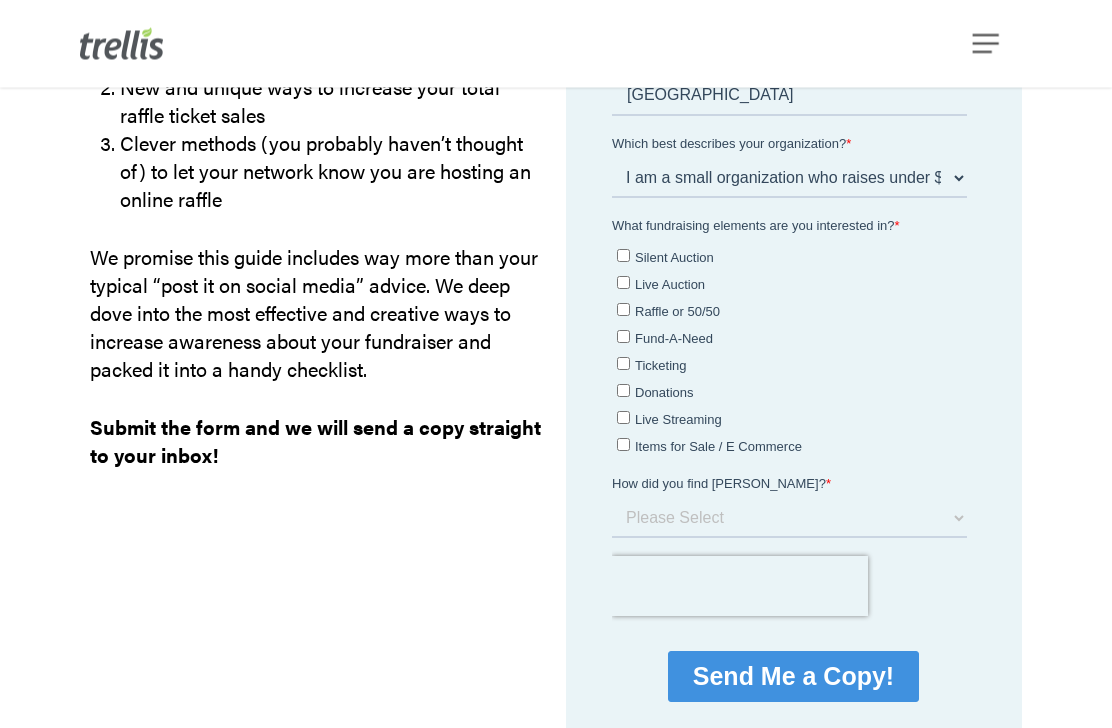 click on "Raffle or 50/50" at bounding box center [792, 311] 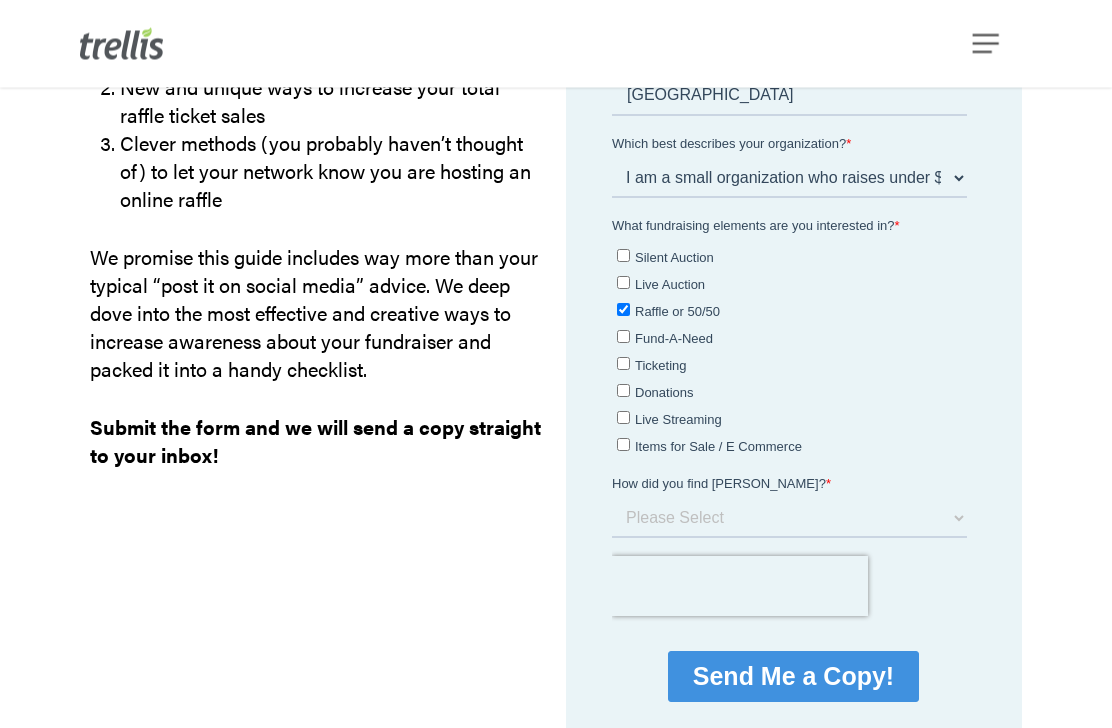checkbox on "true" 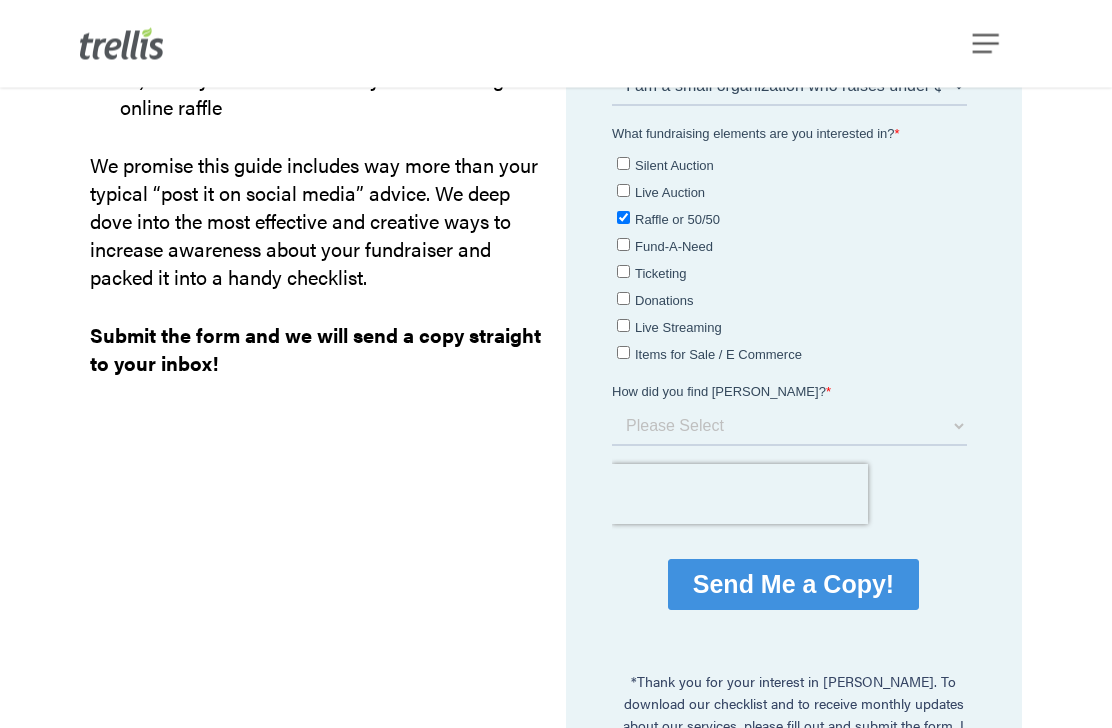 scroll, scrollTop: 865, scrollLeft: 0, axis: vertical 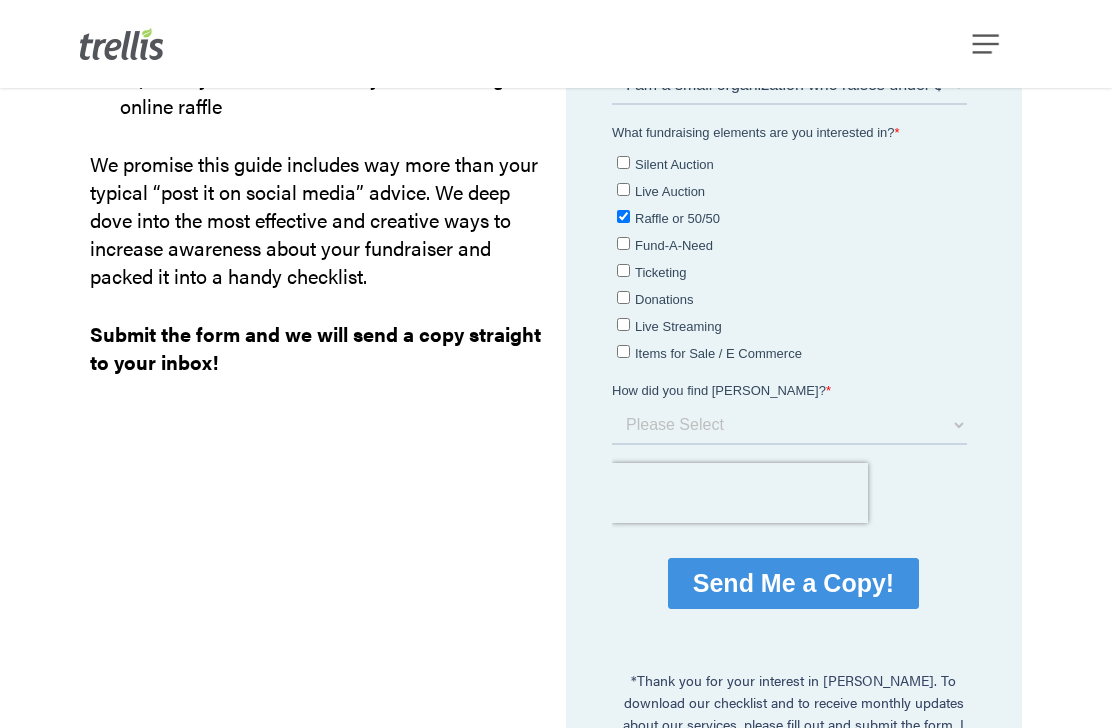 click on "Ticketing" at bounding box center [623, 270] 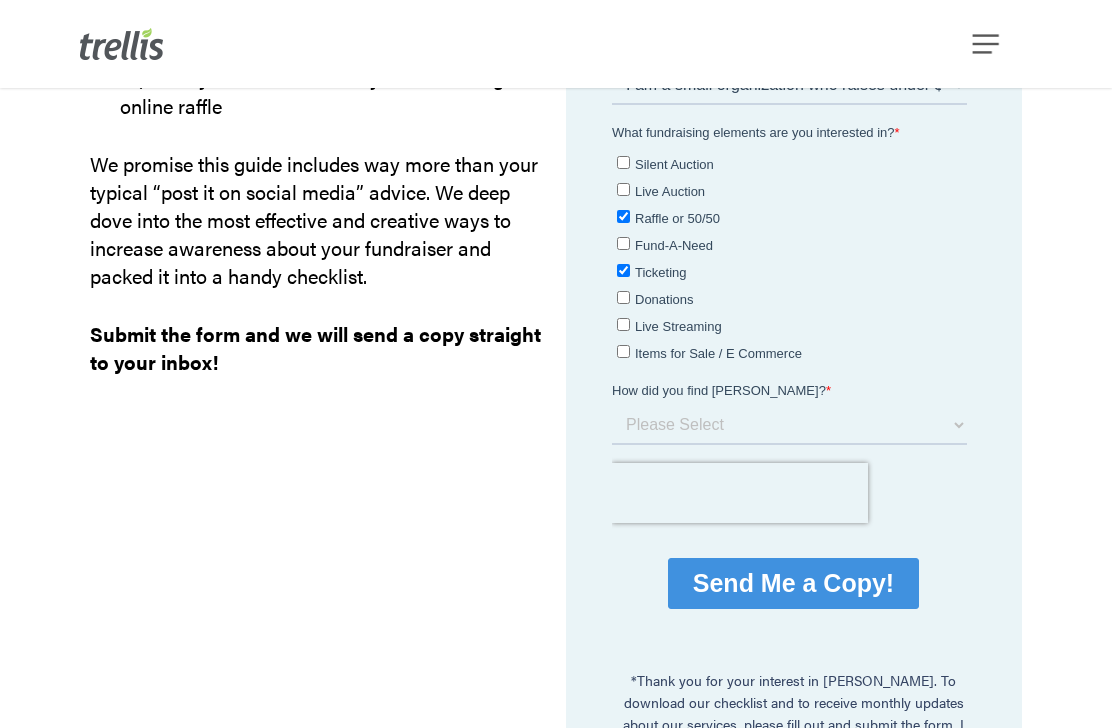 checkbox on "true" 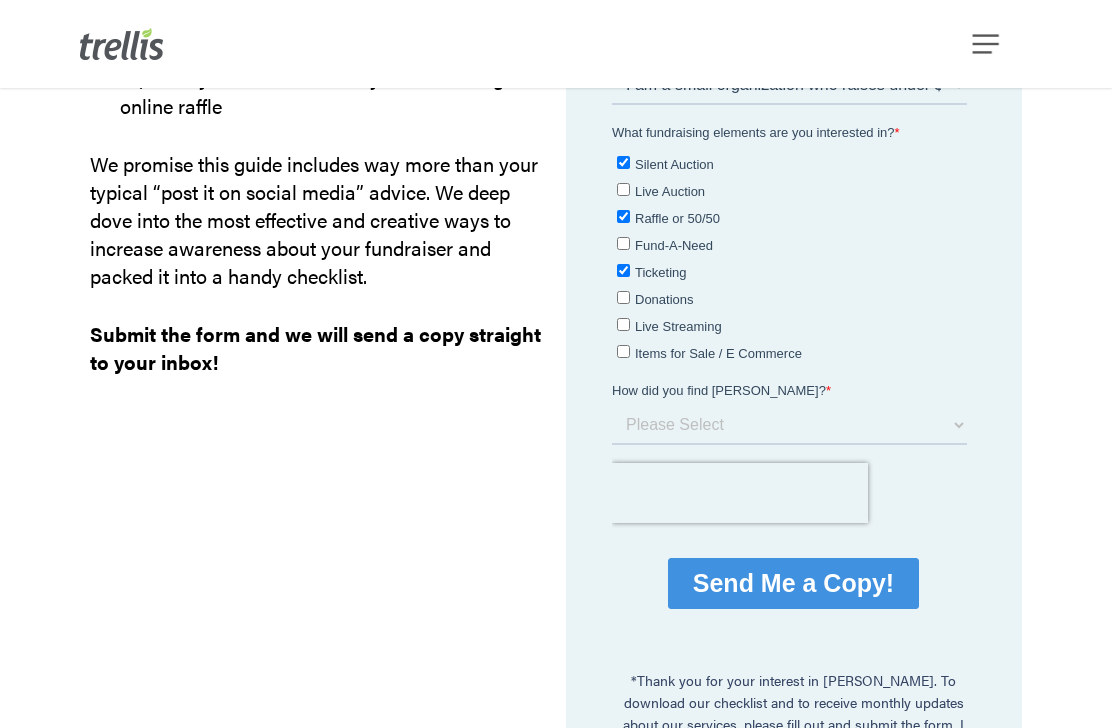 checkbox on "true" 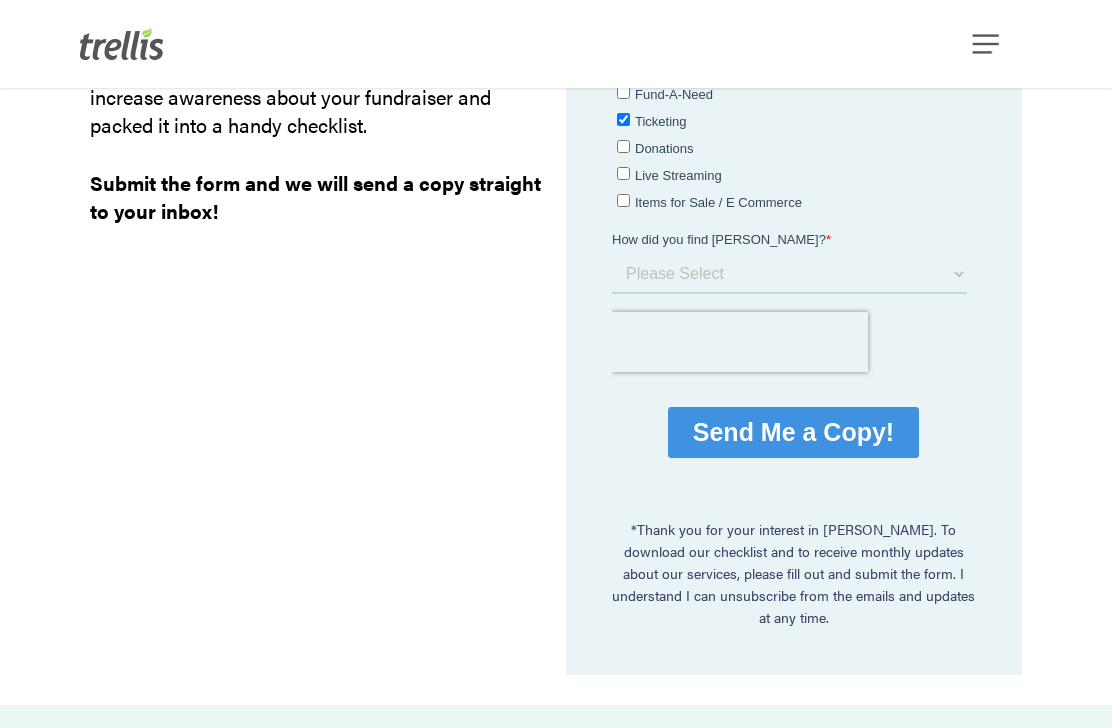scroll, scrollTop: 1015, scrollLeft: 0, axis: vertical 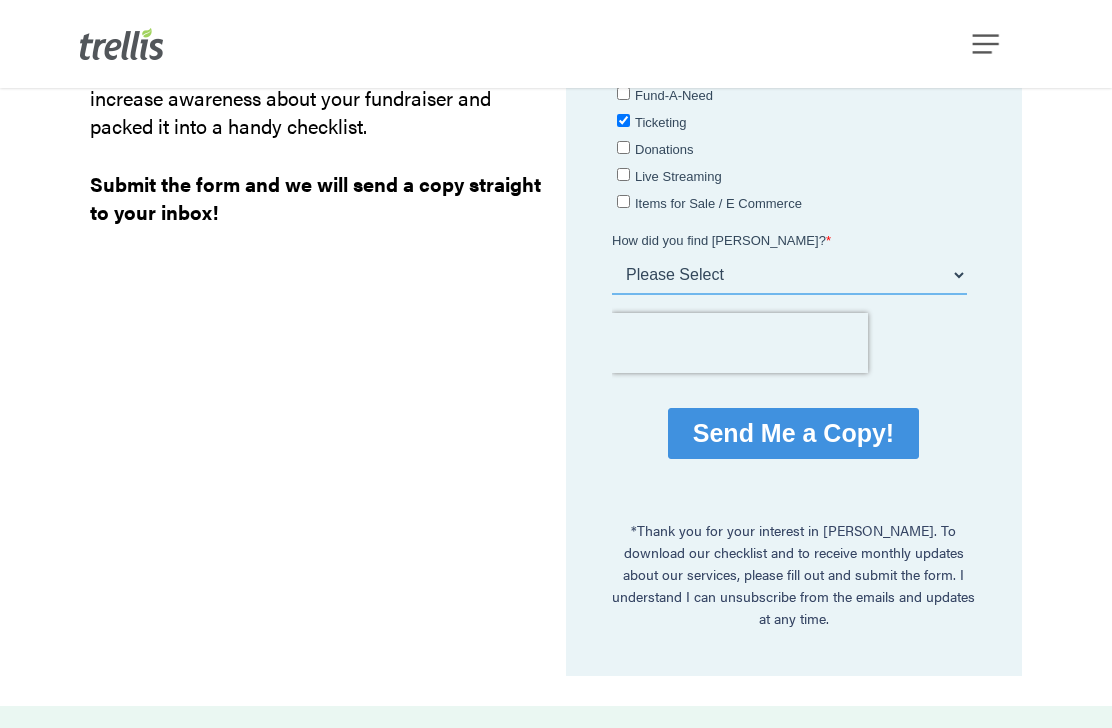 click on "Please Select Webinar or Conference Social Media Google Search Google Ad Referral from a friend Referral from a colleague Referral from a Trellis Partner I saw someone else use Trellis I've used Trellis in the past" at bounding box center [789, 275] 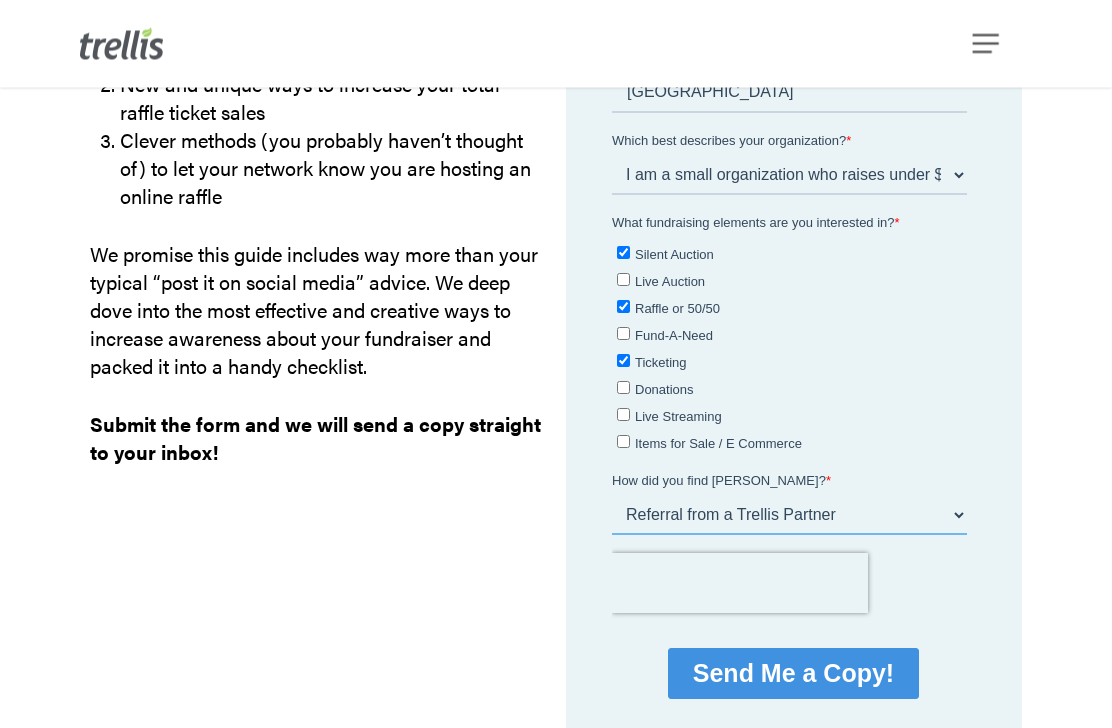scroll, scrollTop: 749, scrollLeft: 0, axis: vertical 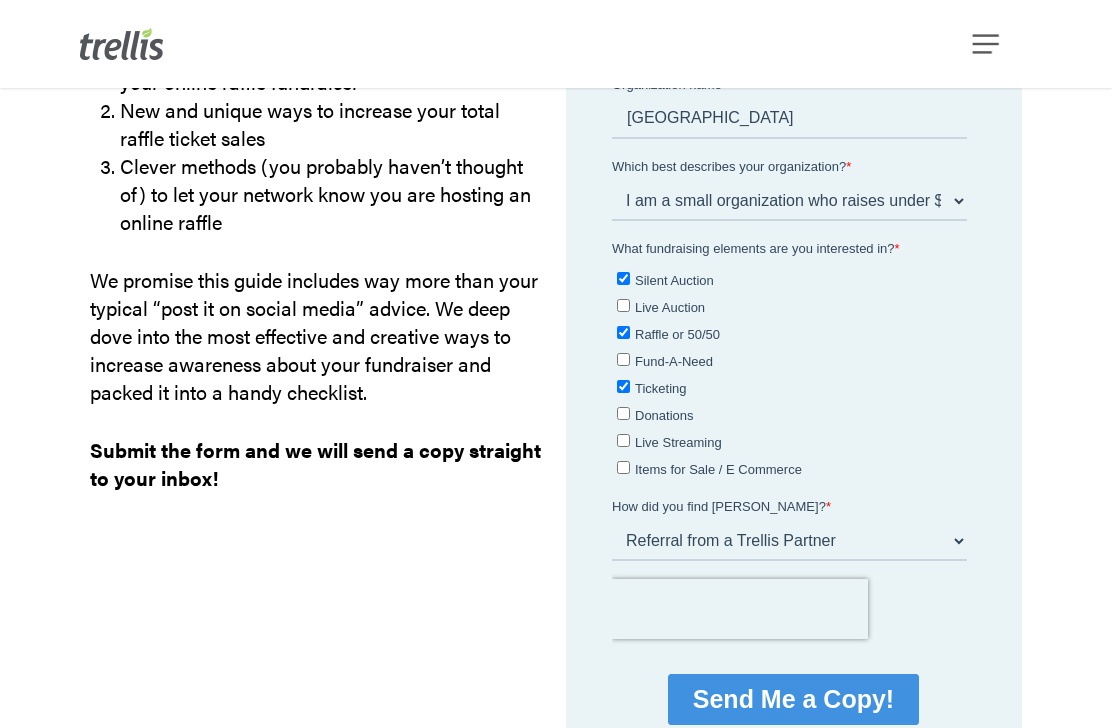 click on "Donations" at bounding box center (623, 413) 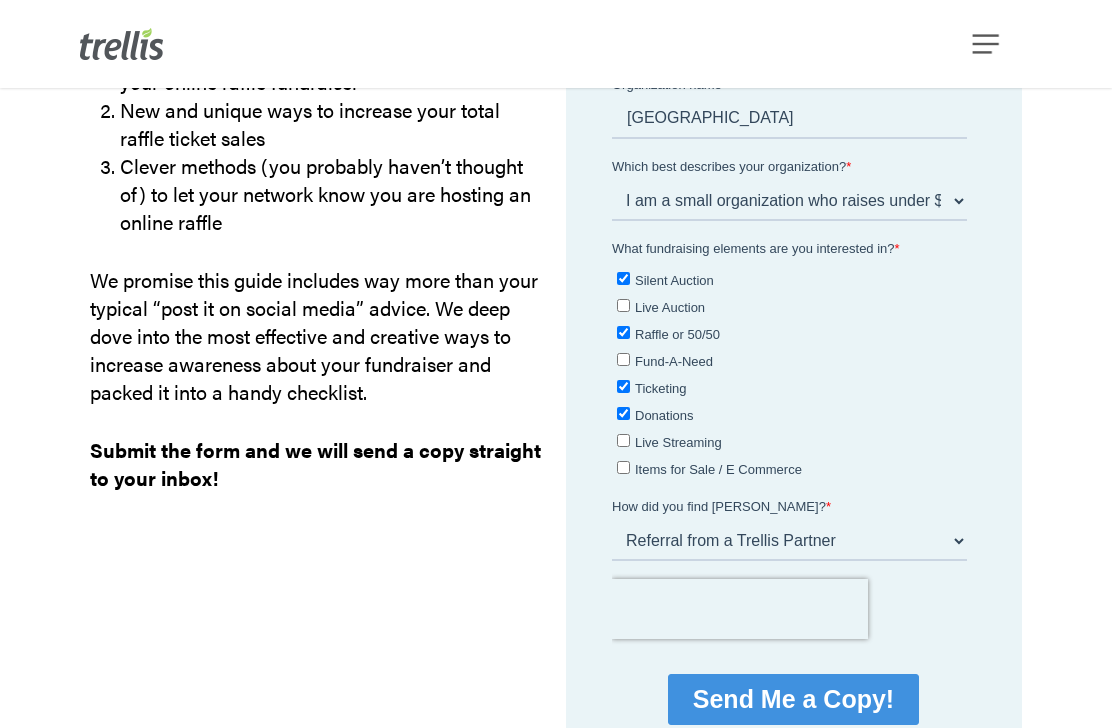 click on "Donations" at bounding box center (623, 413) 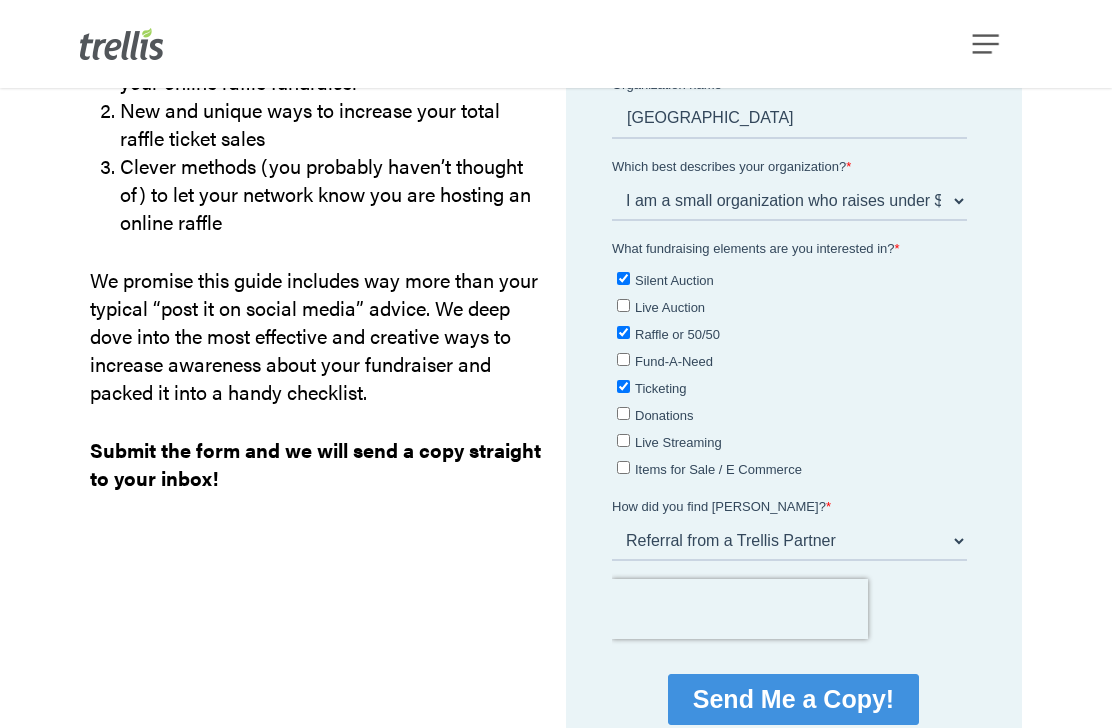 checkbox on "false" 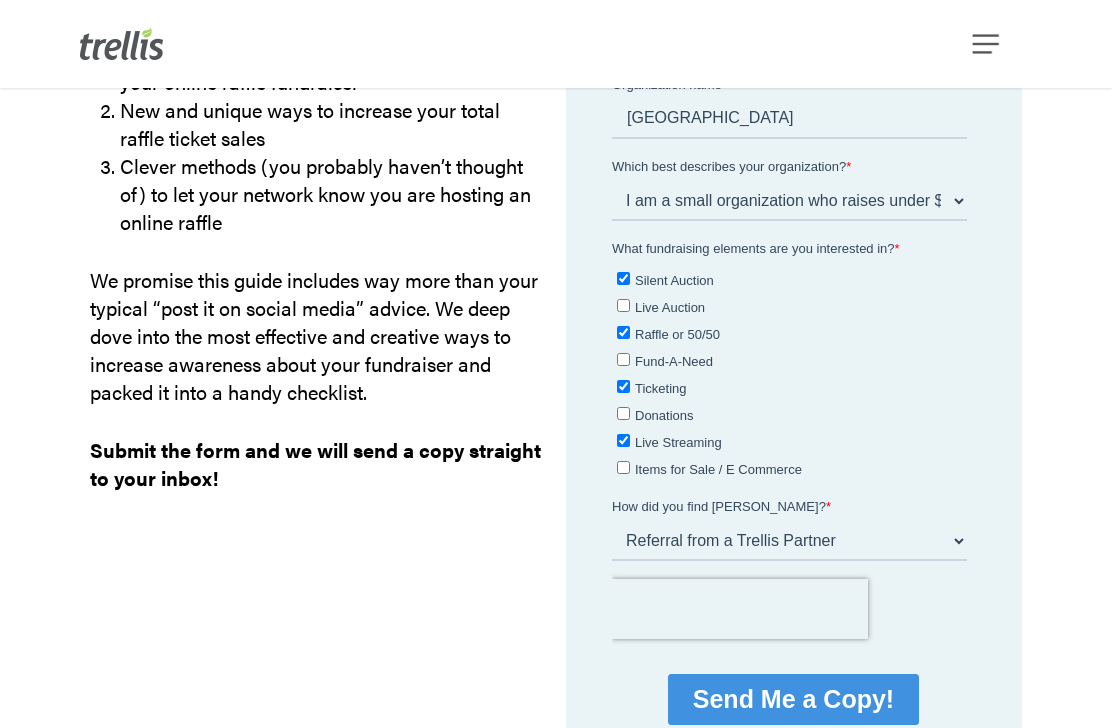 checkbox on "true" 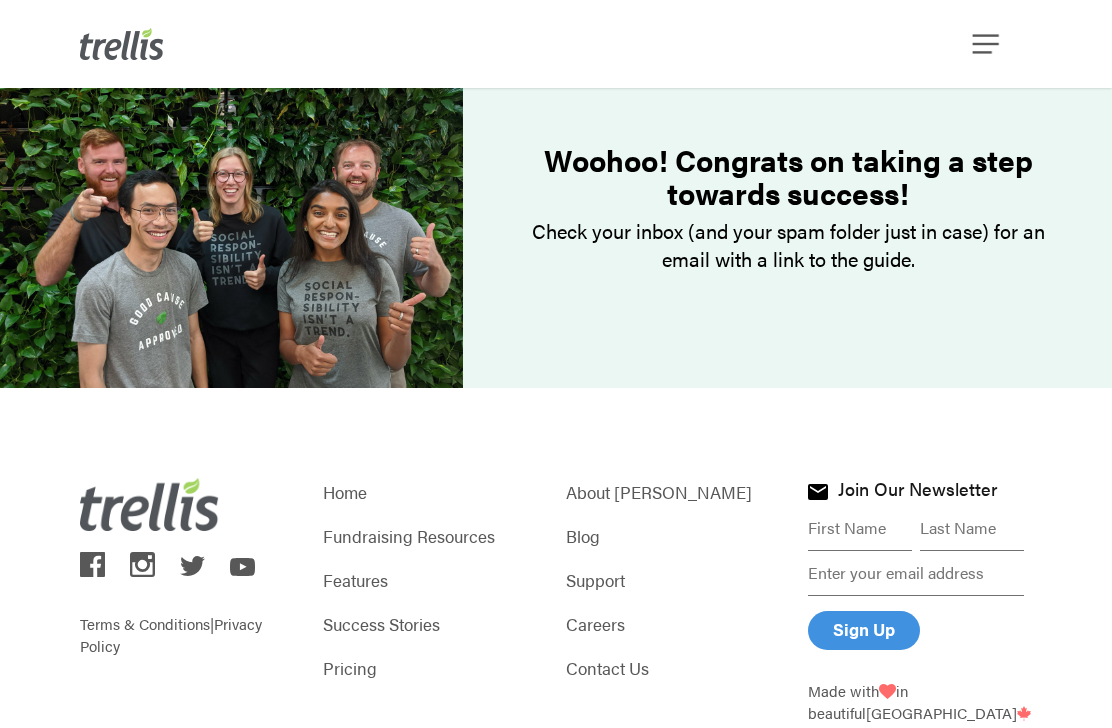 scroll, scrollTop: 0, scrollLeft: 0, axis: both 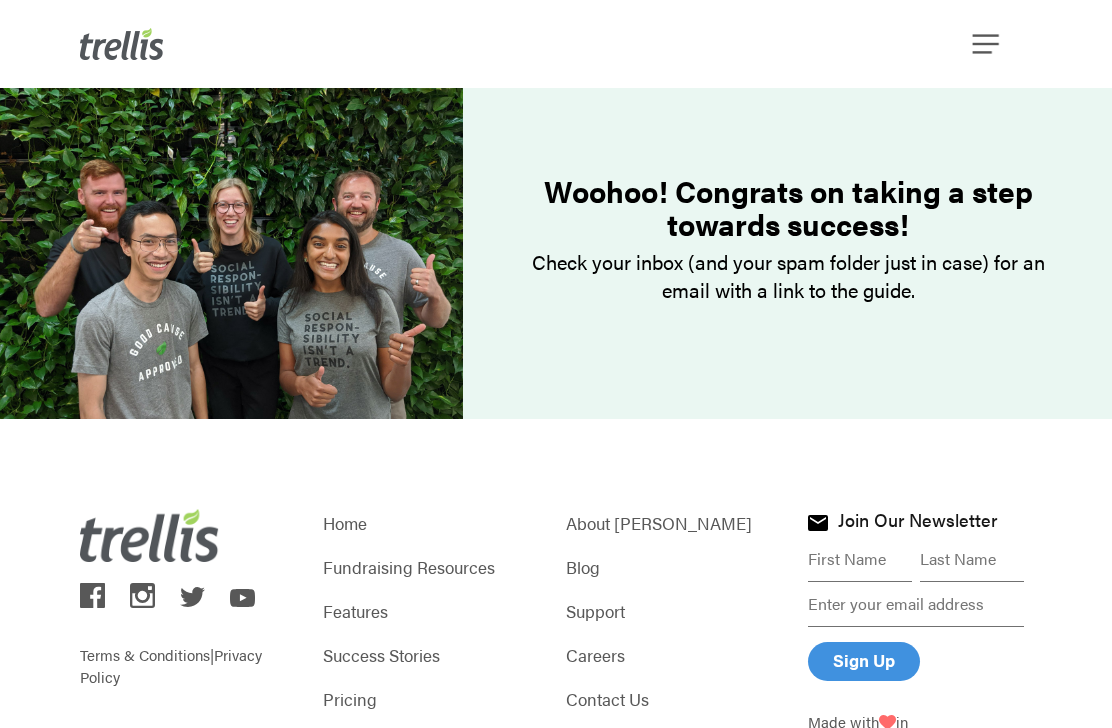 click on "Join Our Newsletter" at bounding box center (922, 523) 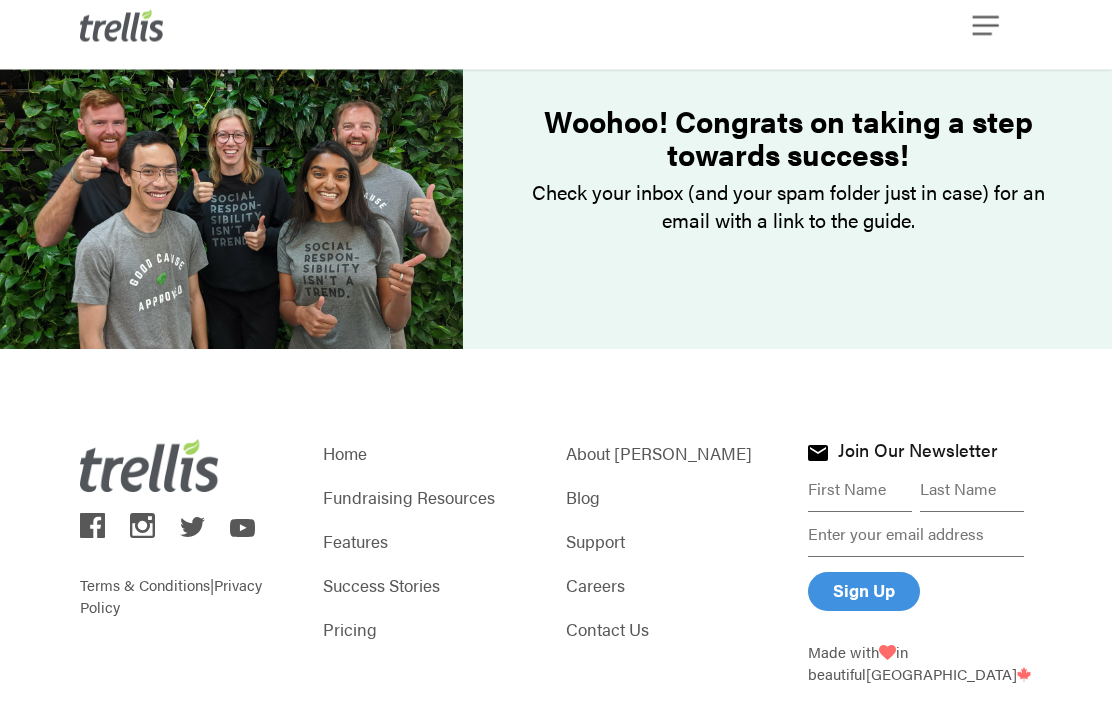 scroll, scrollTop: 0, scrollLeft: 0, axis: both 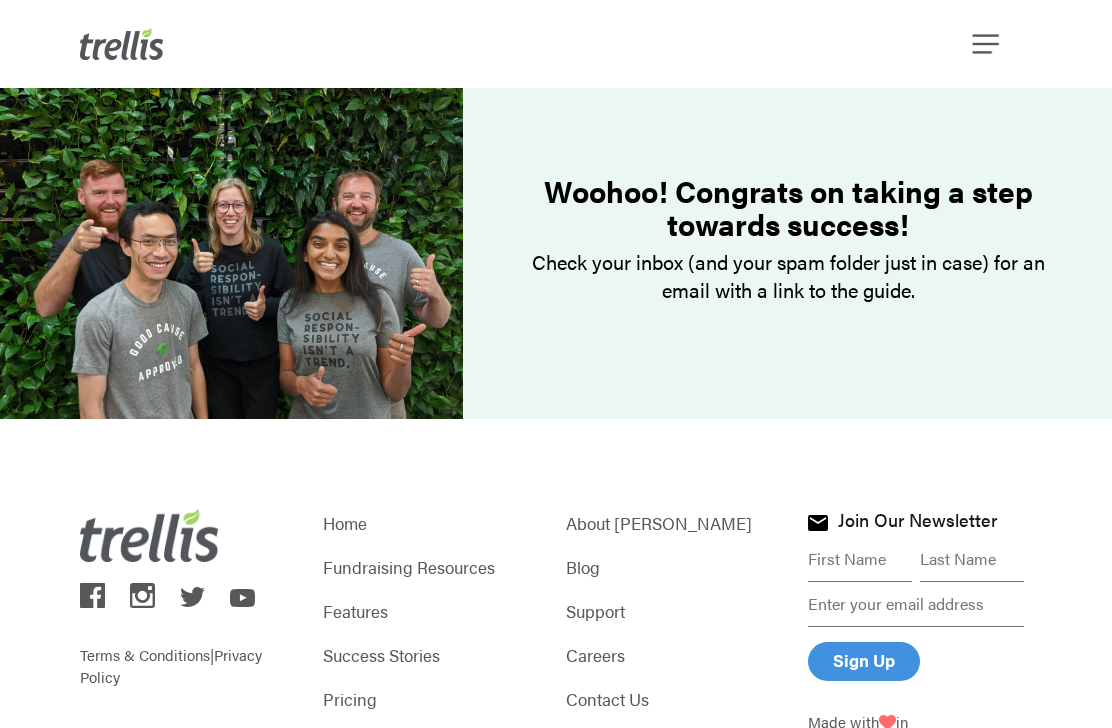 click at bounding box center [986, 44] 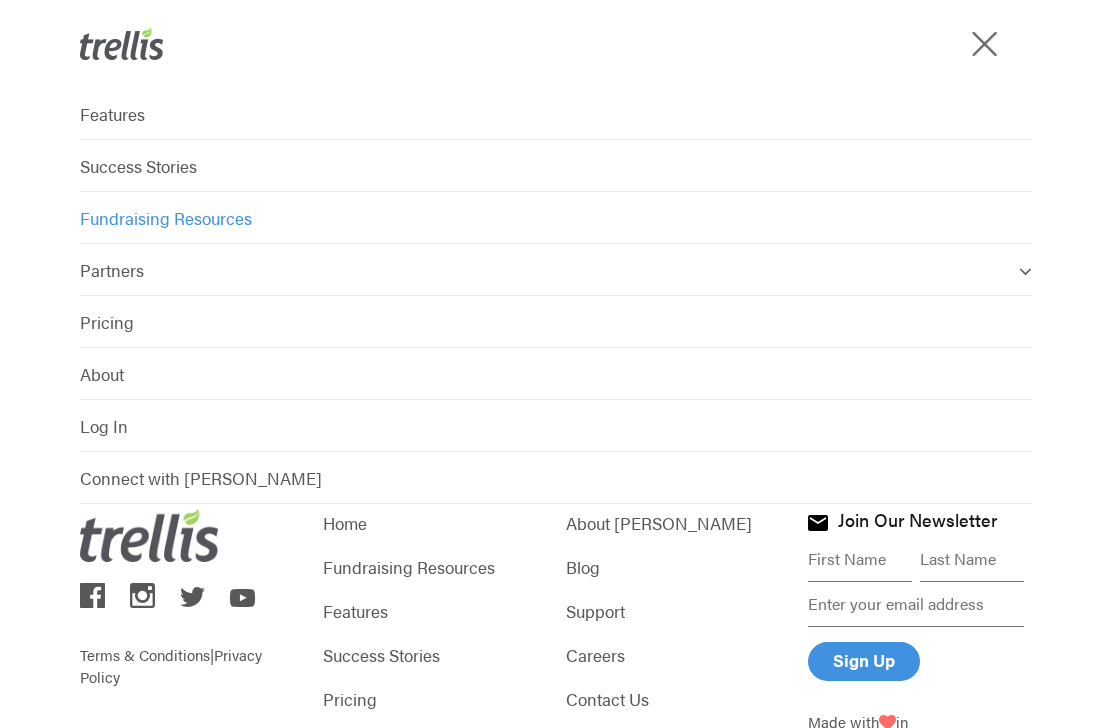 click on "Success Stories" at bounding box center (556, 166) 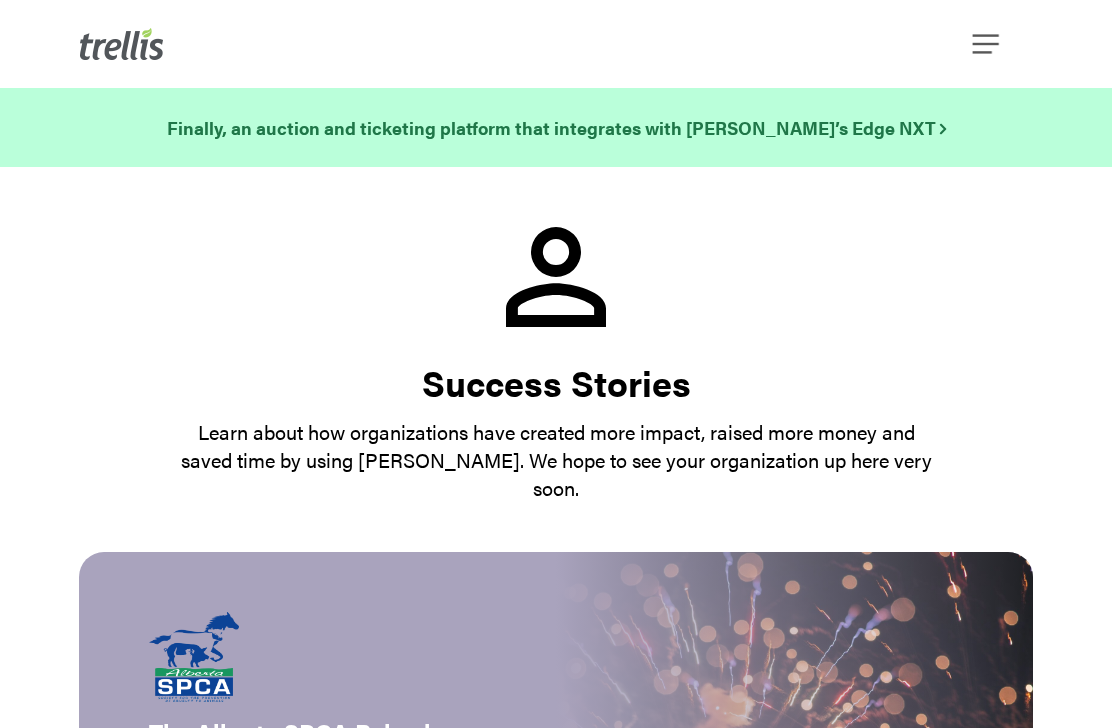 scroll, scrollTop: 0, scrollLeft: 0, axis: both 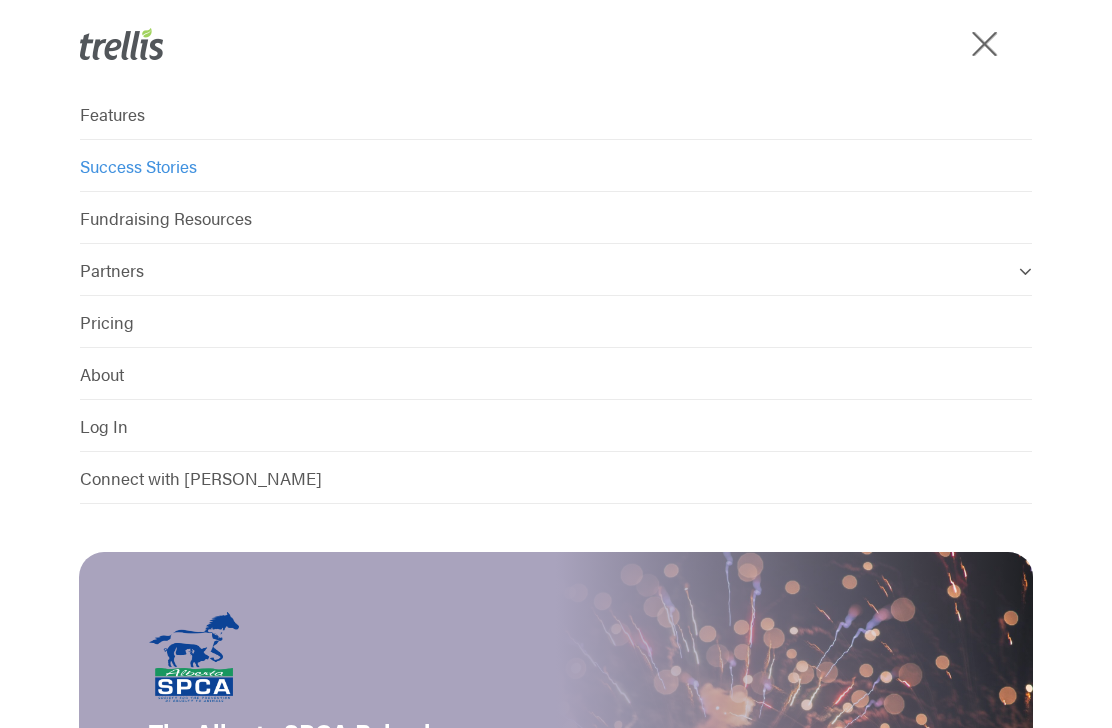 click on "Fundraising Resources" at bounding box center [166, 218] 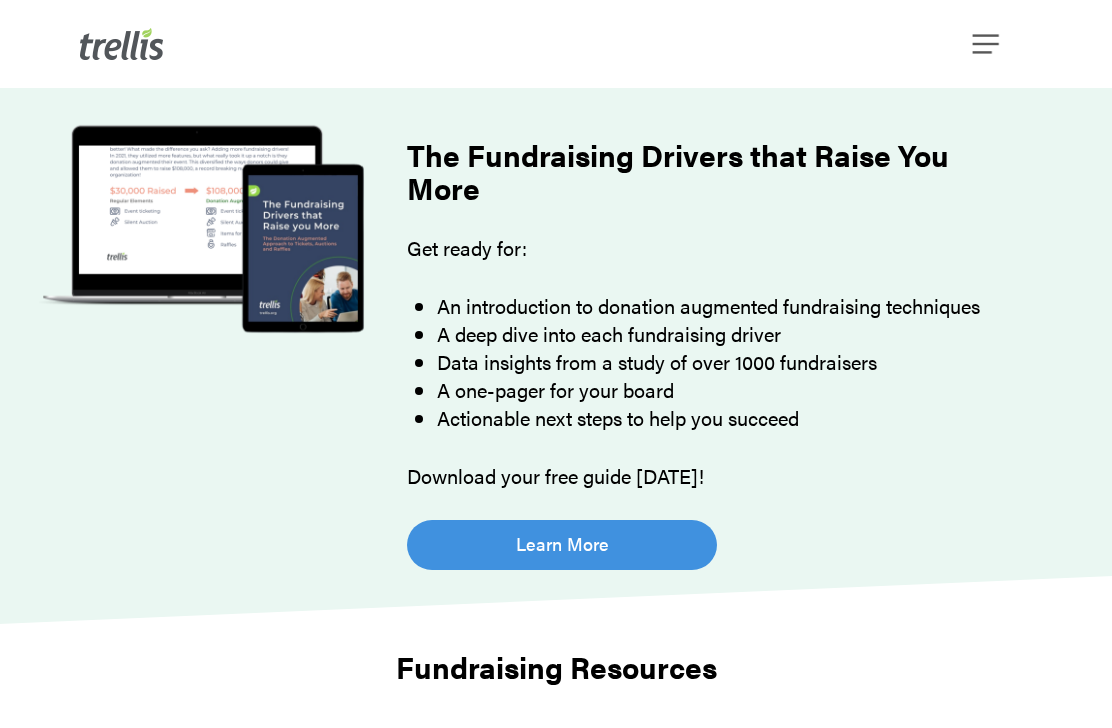 scroll, scrollTop: 0, scrollLeft: 0, axis: both 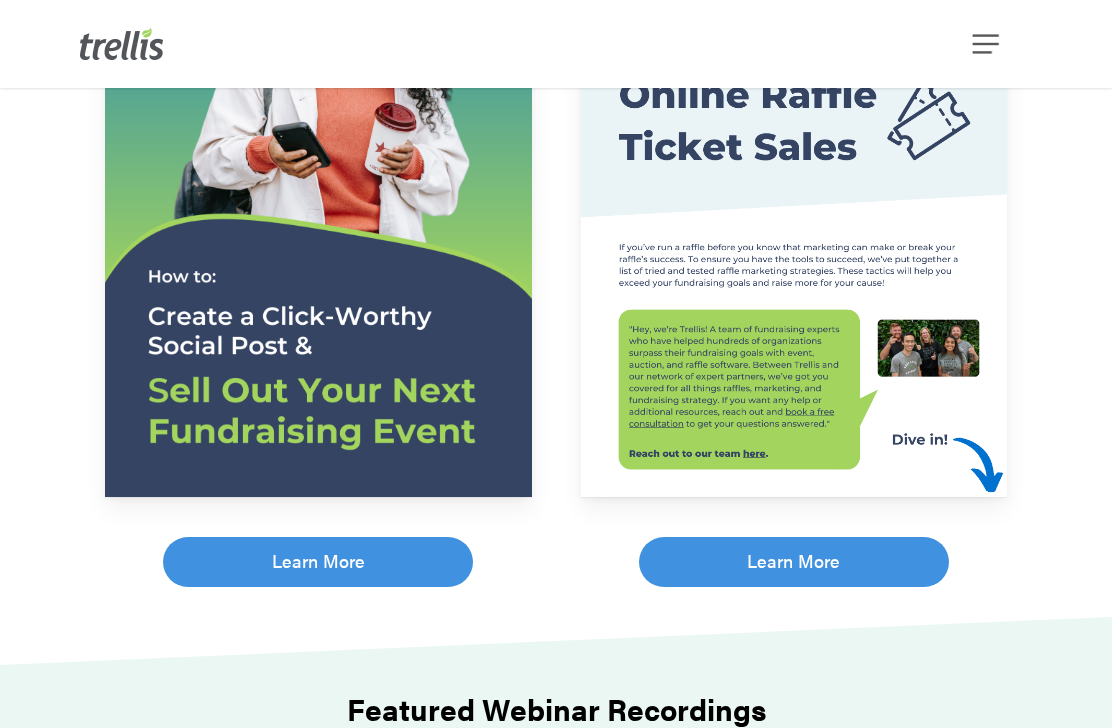 click on "Learn More" at bounding box center (318, 561) 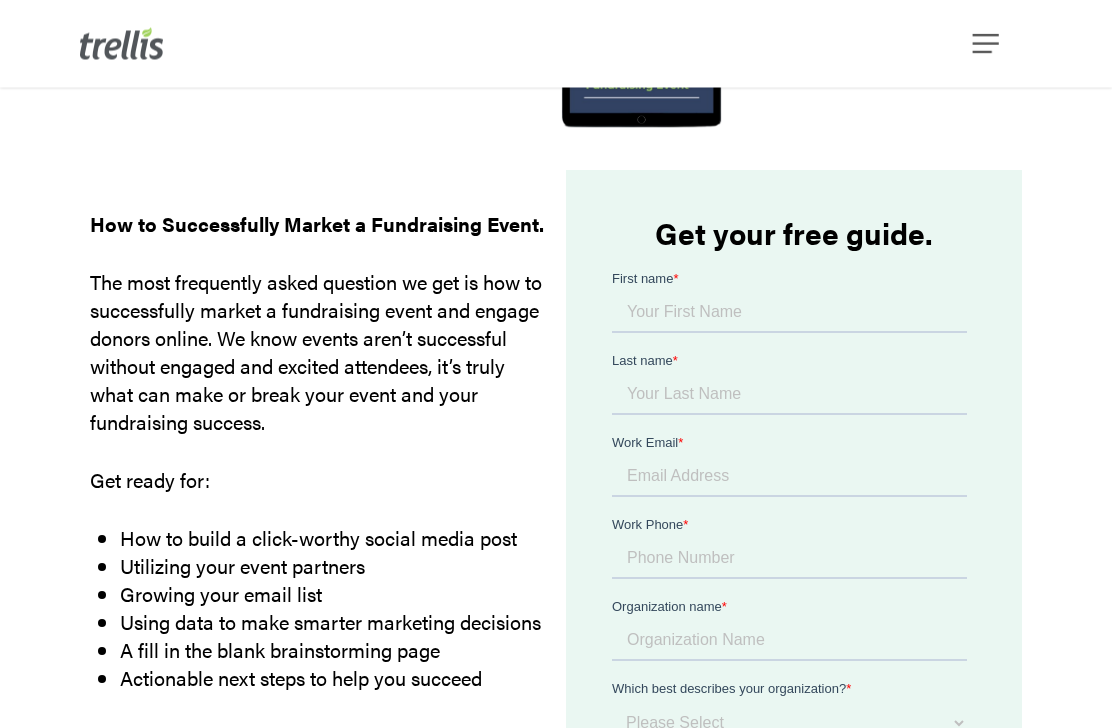 scroll, scrollTop: 0, scrollLeft: 0, axis: both 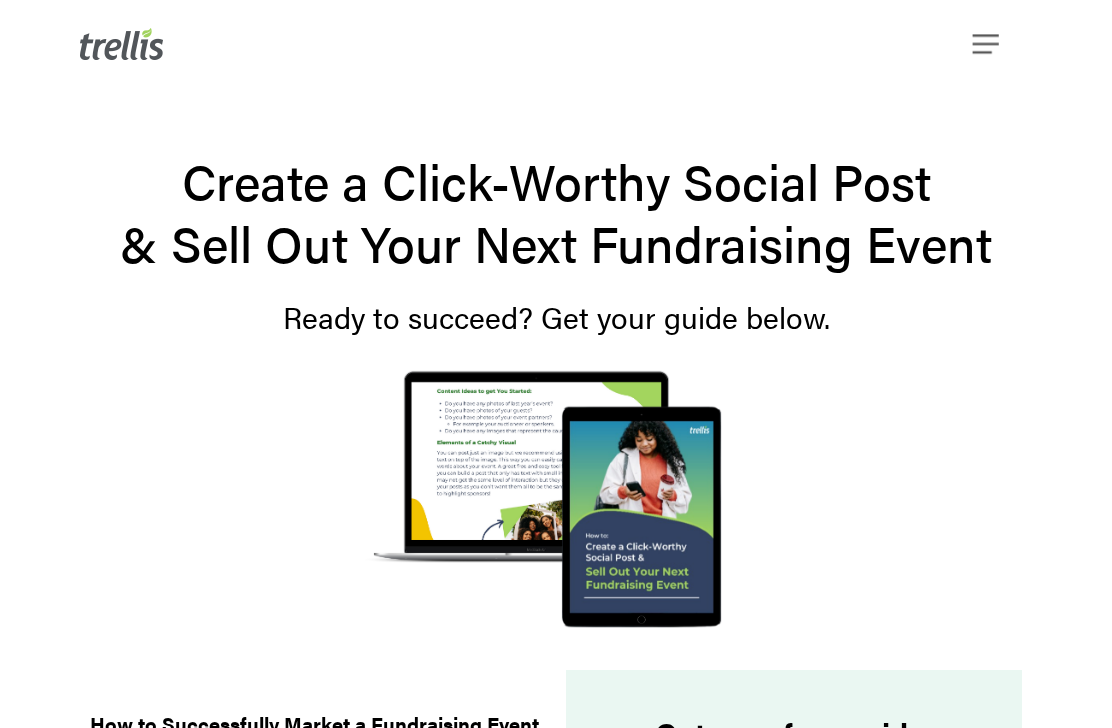 click at bounding box center (986, 44) 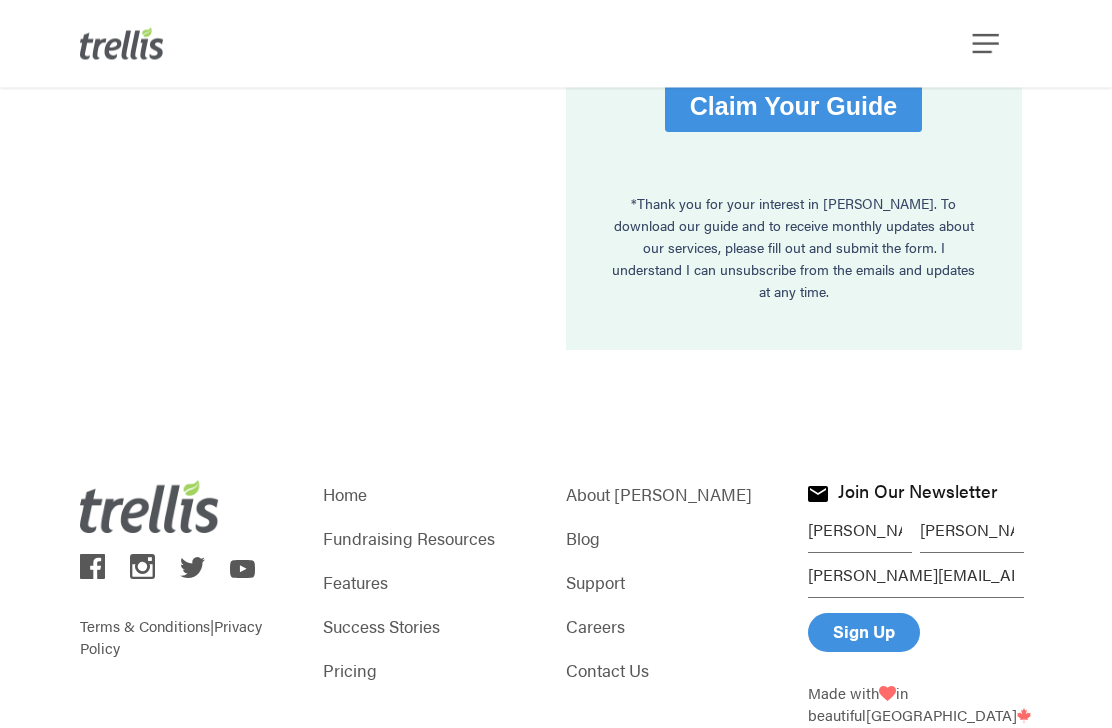 scroll, scrollTop: 1614, scrollLeft: 0, axis: vertical 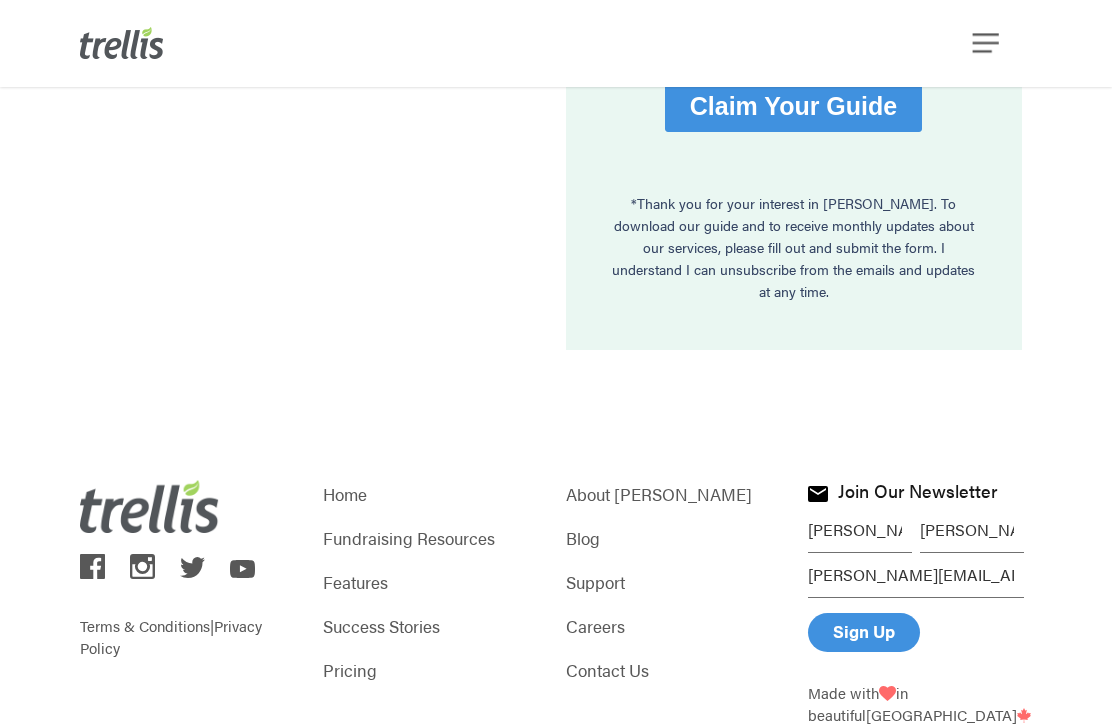 click on "Blog" at bounding box center [678, 539] 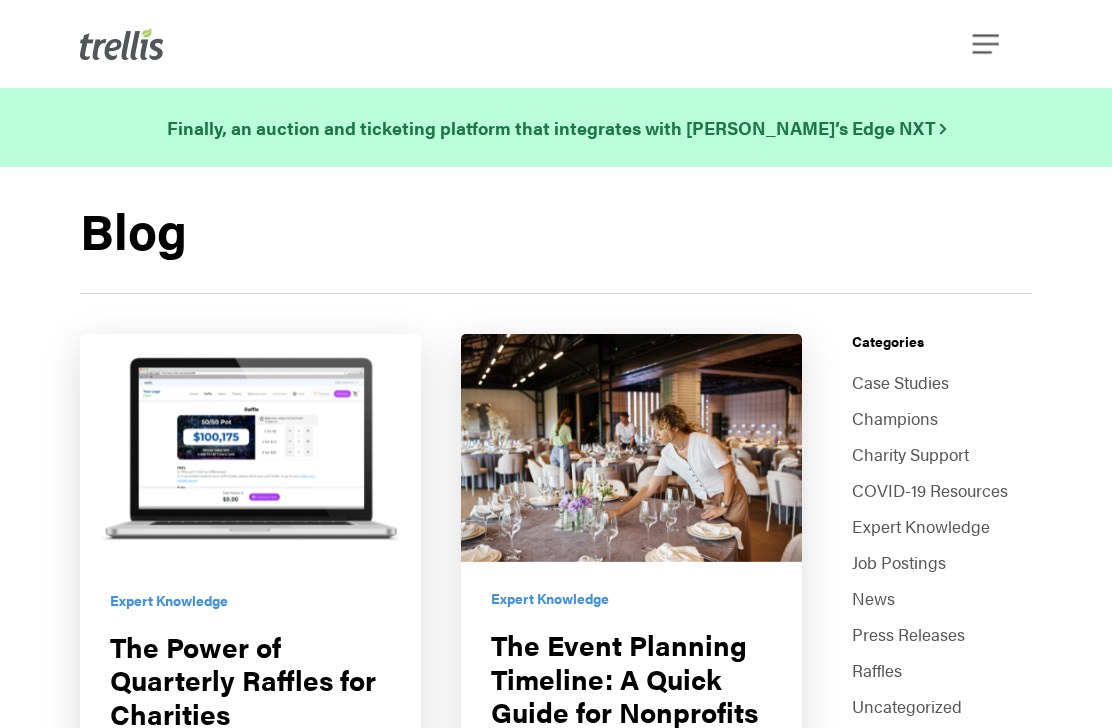 scroll, scrollTop: 0, scrollLeft: 0, axis: both 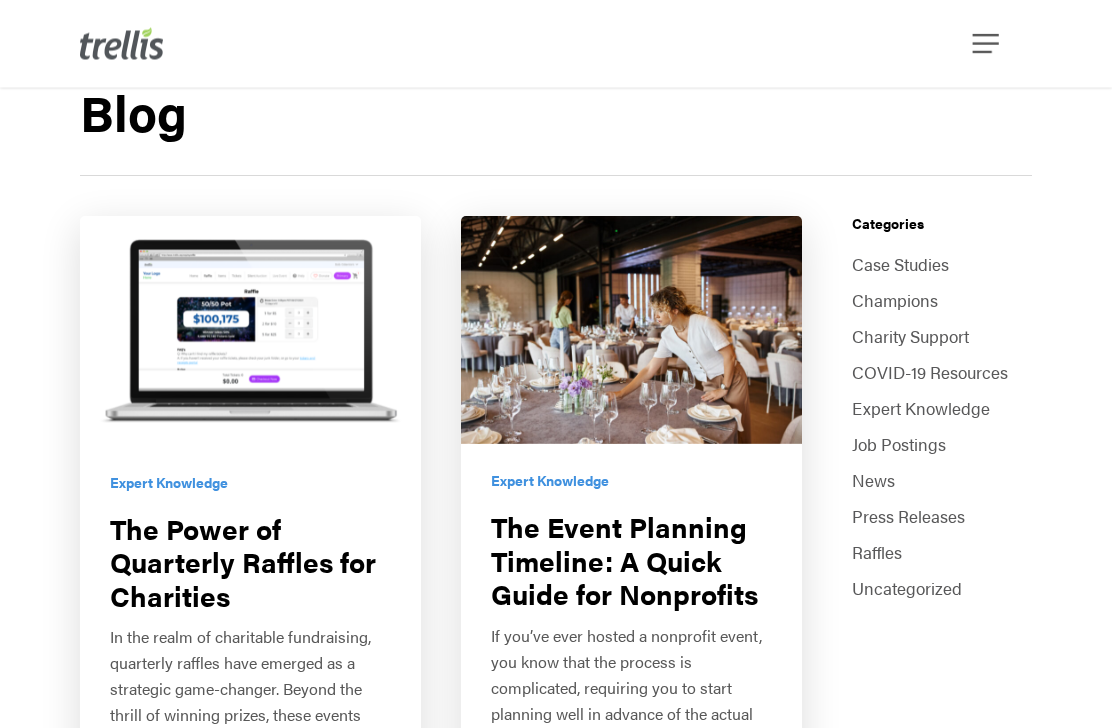 click on "Expert Knowledge" at bounding box center [942, 409] 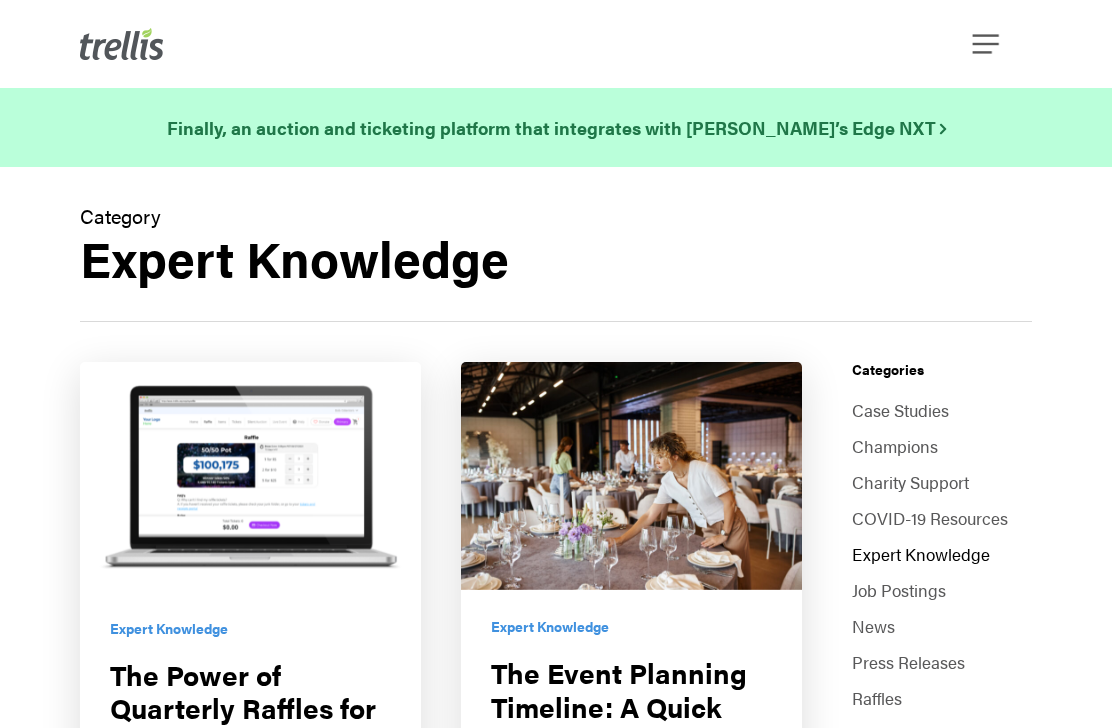 scroll, scrollTop: 0, scrollLeft: 0, axis: both 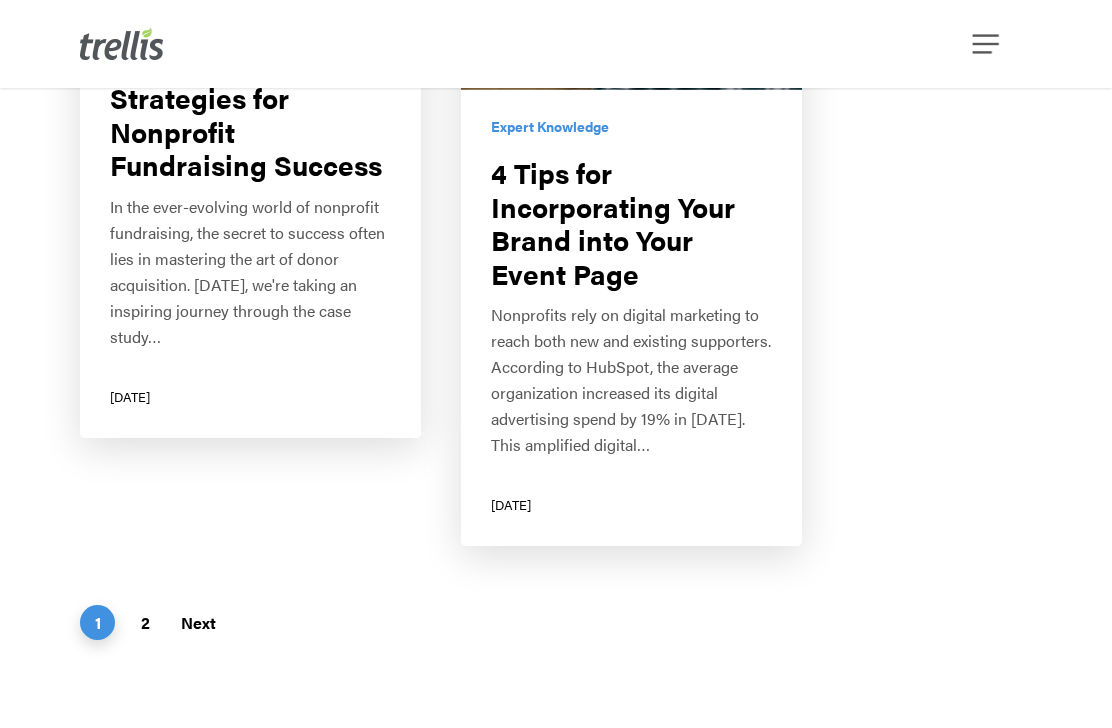 click on "Next" at bounding box center [198, 622] 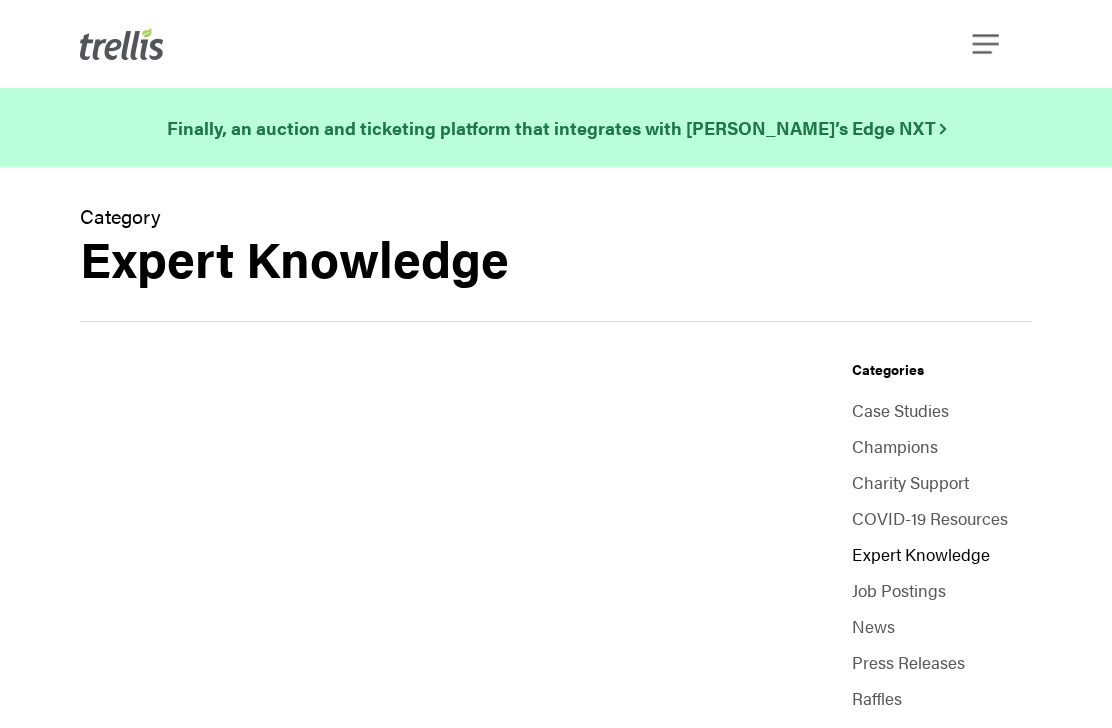 scroll, scrollTop: 0, scrollLeft: 0, axis: both 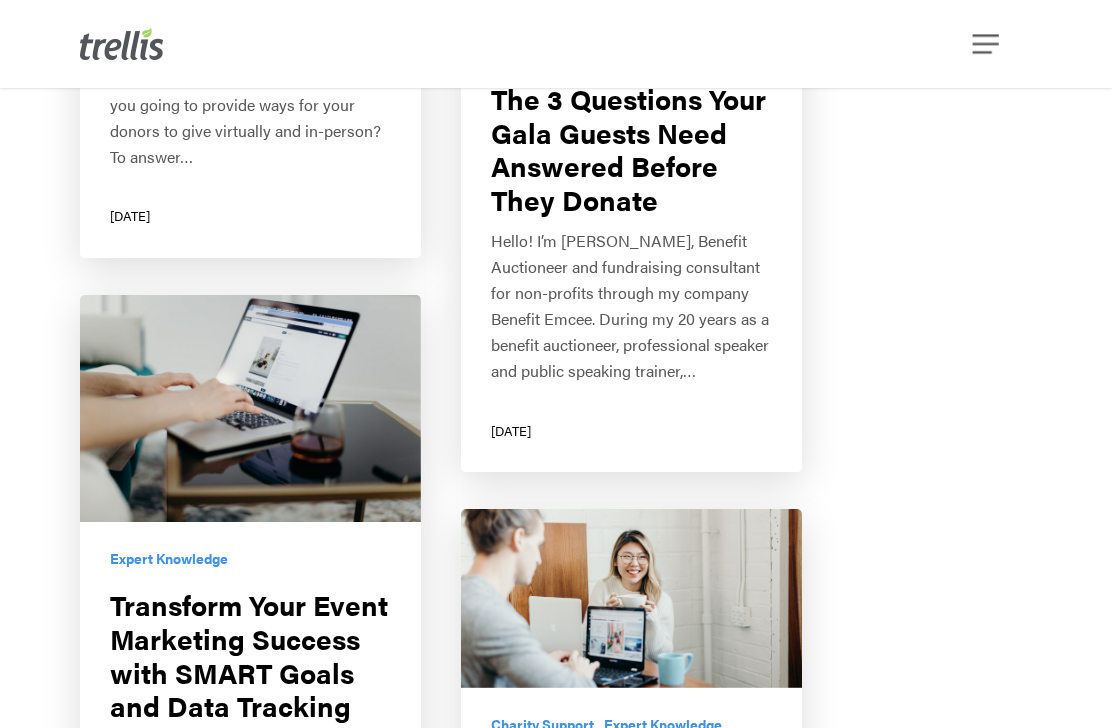 click at bounding box center [631, 148] 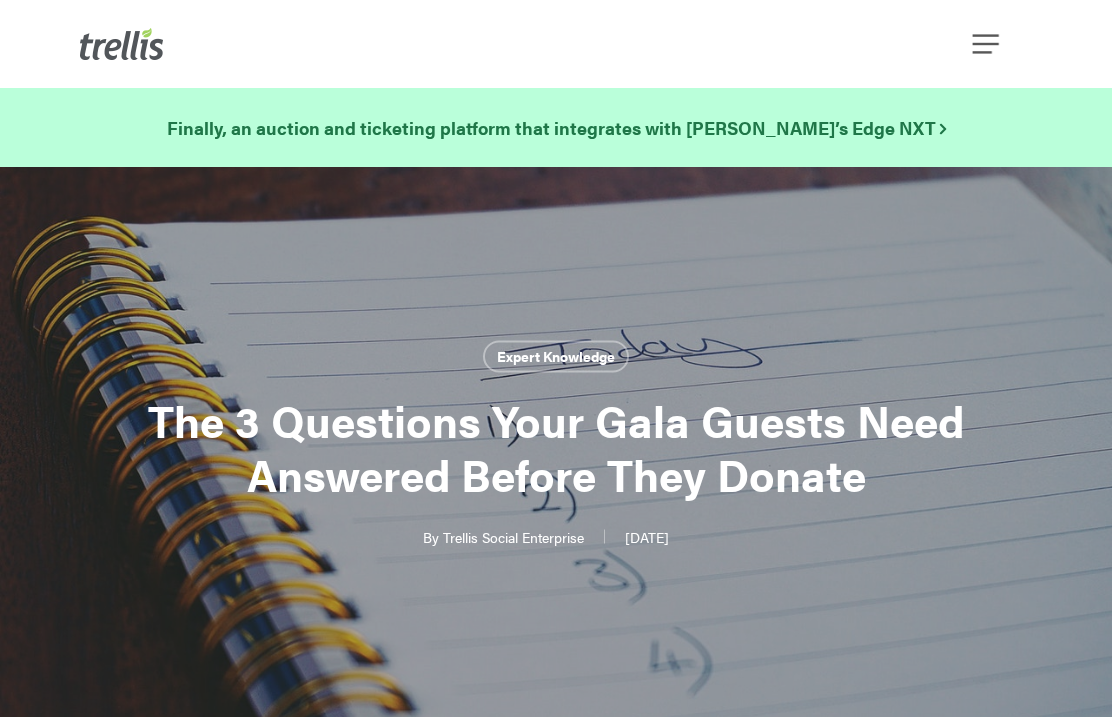 scroll, scrollTop: 391, scrollLeft: 0, axis: vertical 